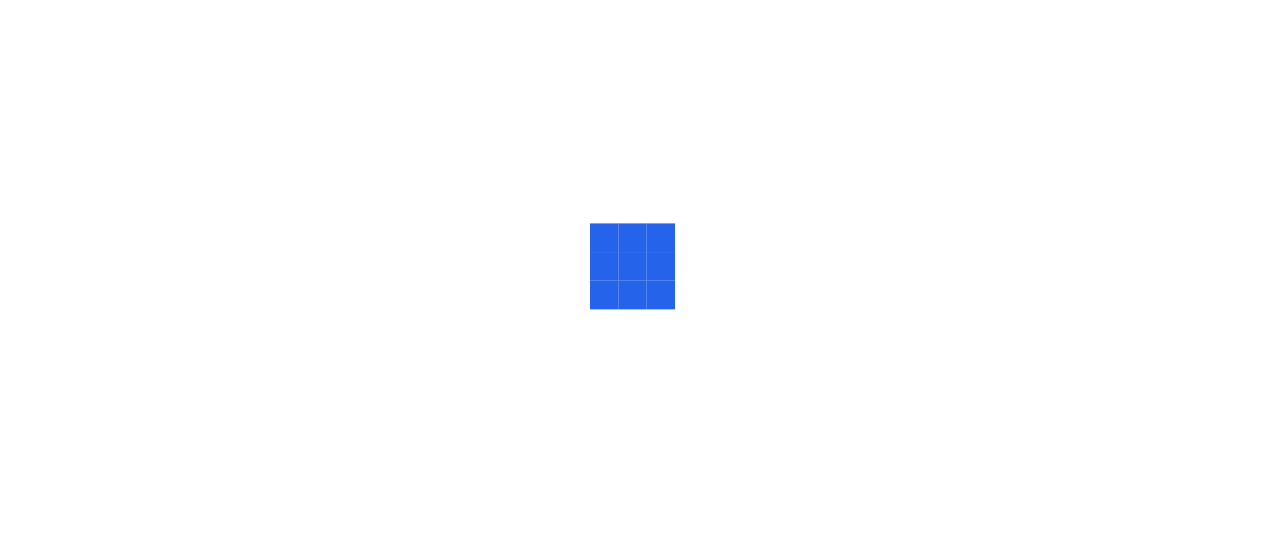 scroll, scrollTop: 0, scrollLeft: 0, axis: both 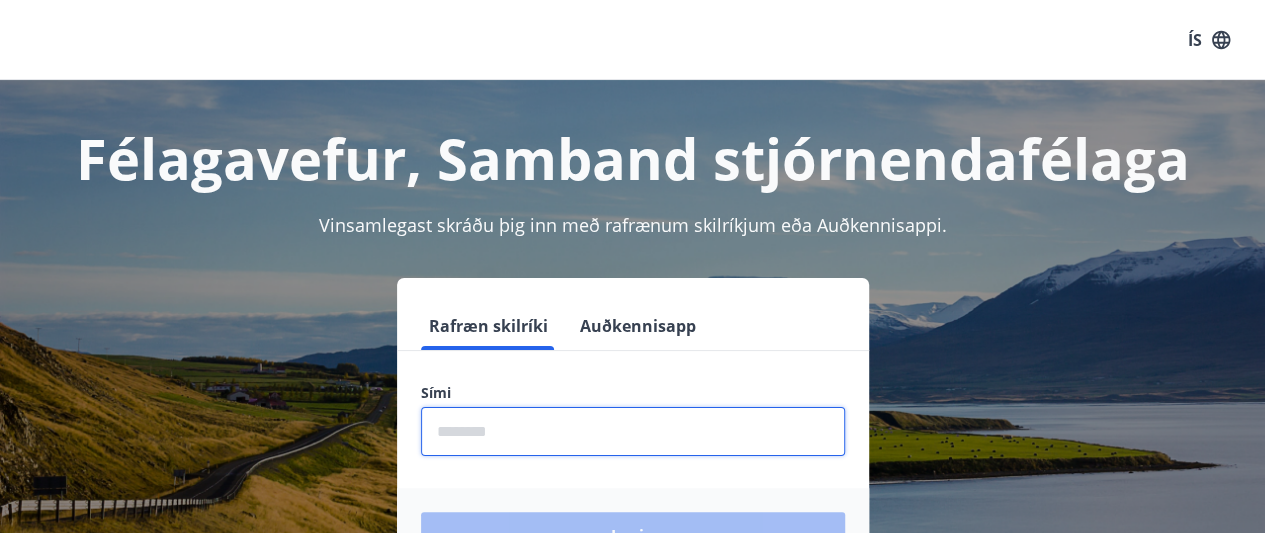 click at bounding box center [633, 431] 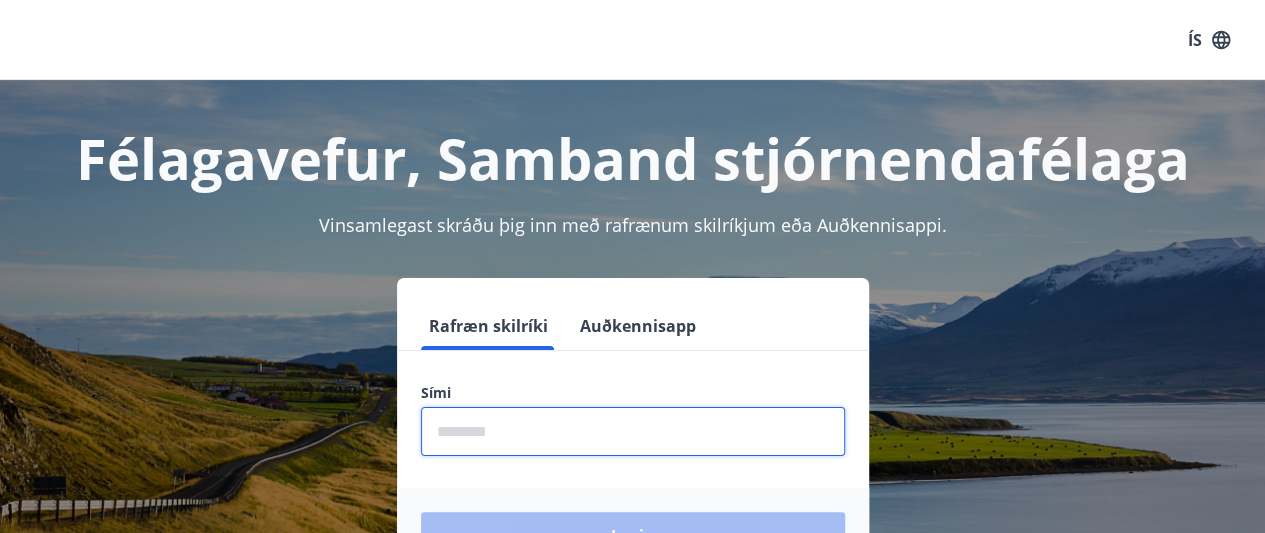 type on "********" 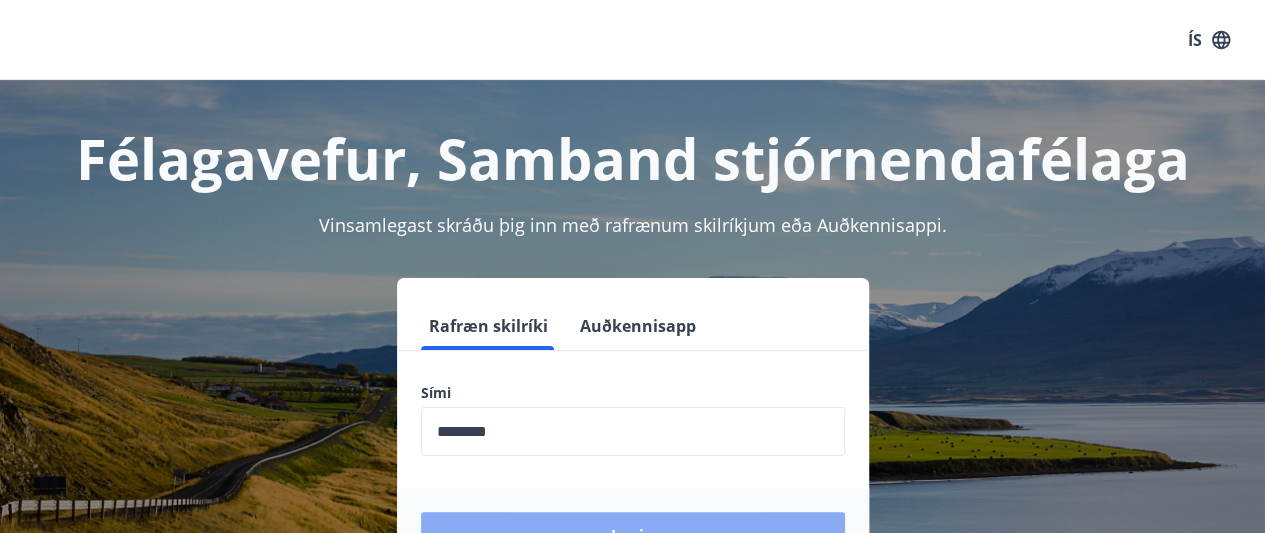 click on "Login" at bounding box center (633, 536) 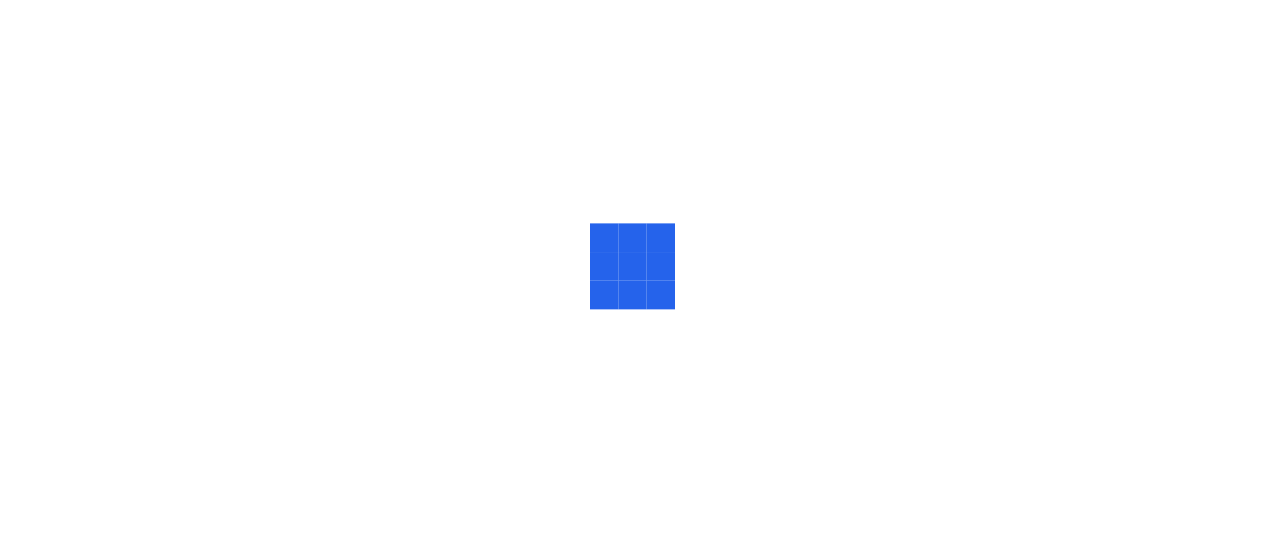scroll, scrollTop: 0, scrollLeft: 0, axis: both 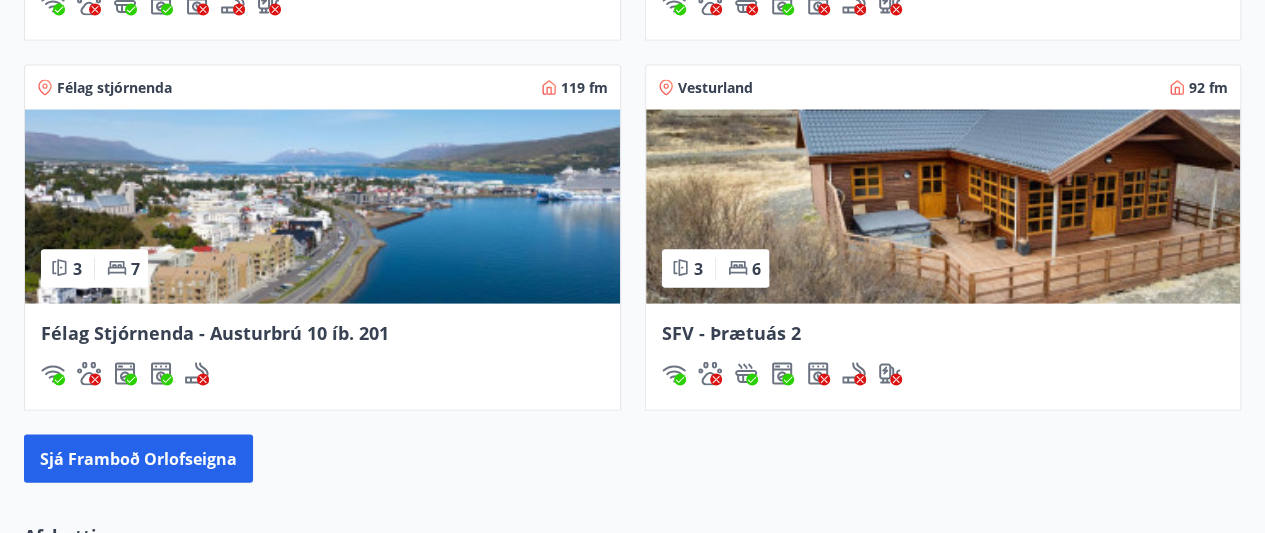 click at bounding box center (322, 207) 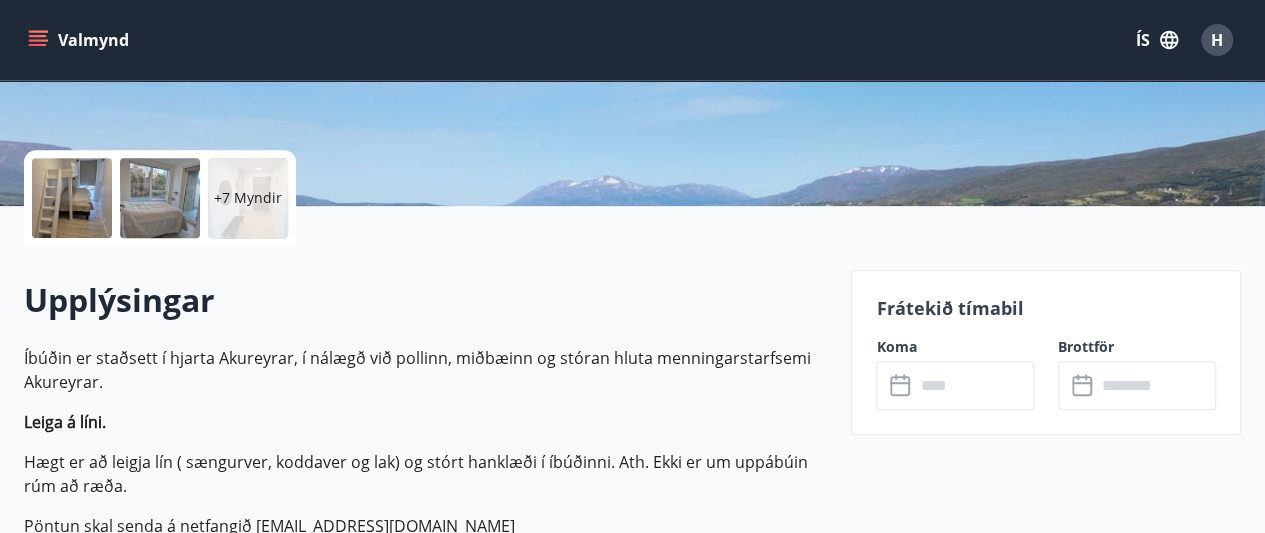 scroll, scrollTop: 400, scrollLeft: 0, axis: vertical 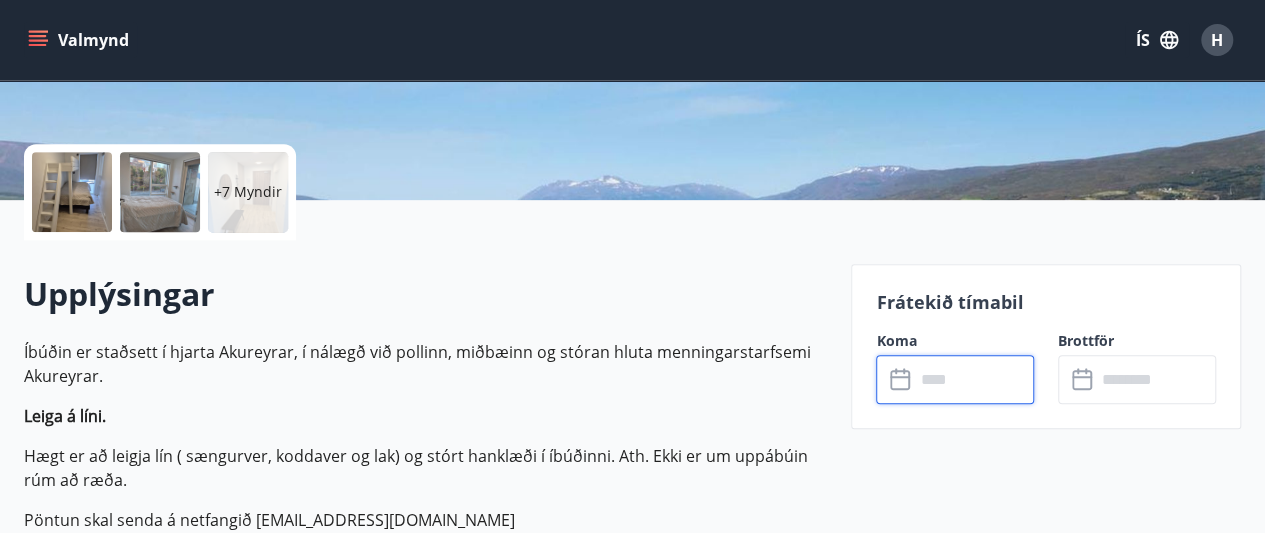click at bounding box center (974, 379) 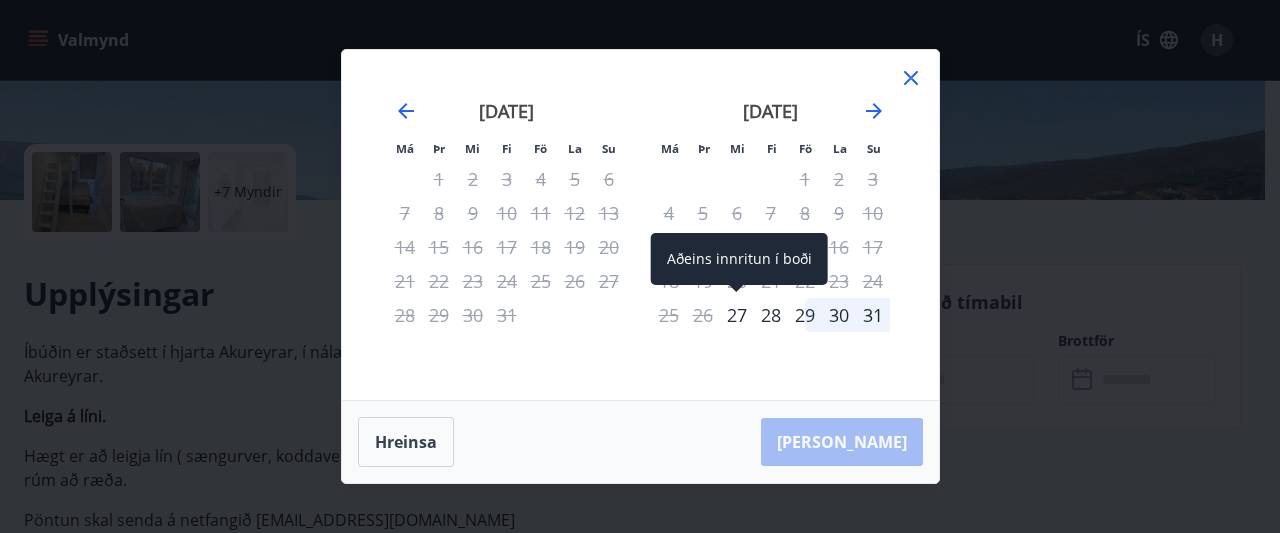 click on "27" at bounding box center [737, 315] 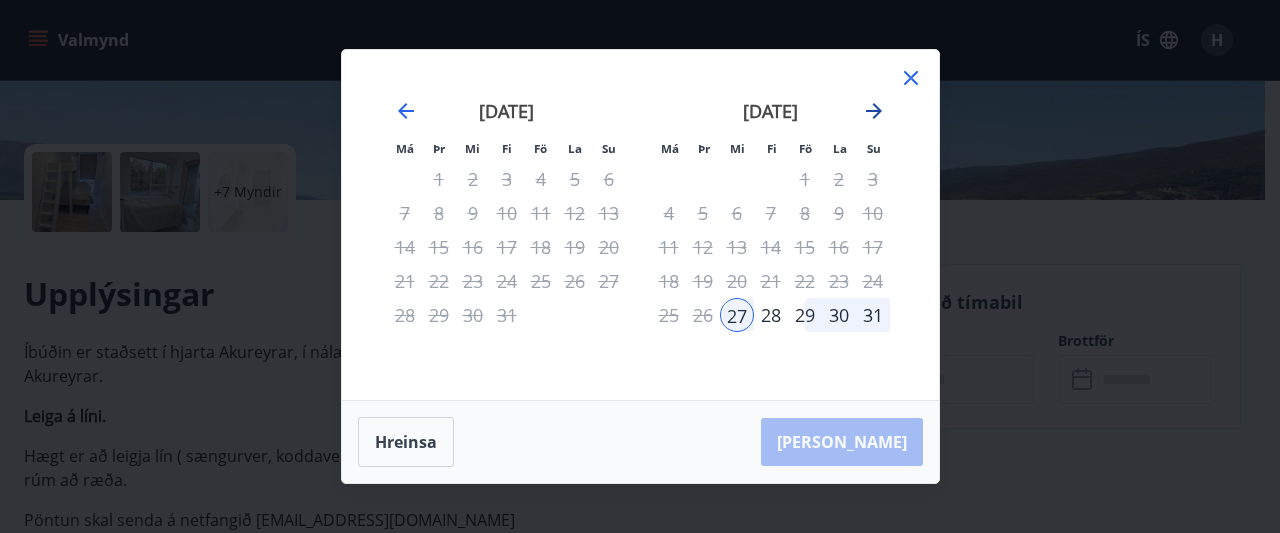 click 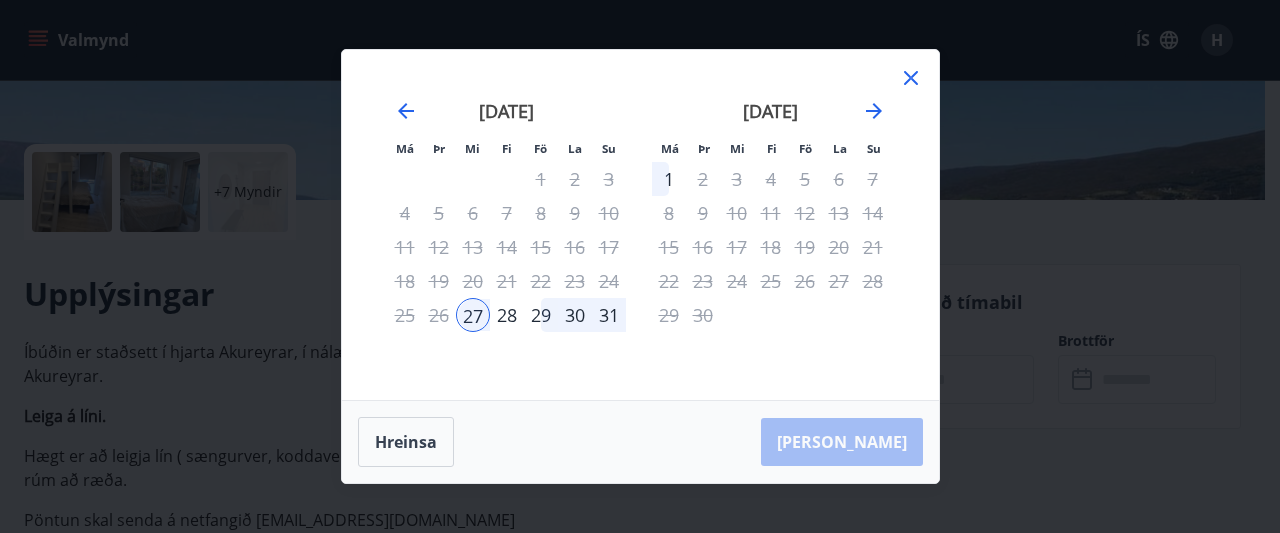 click 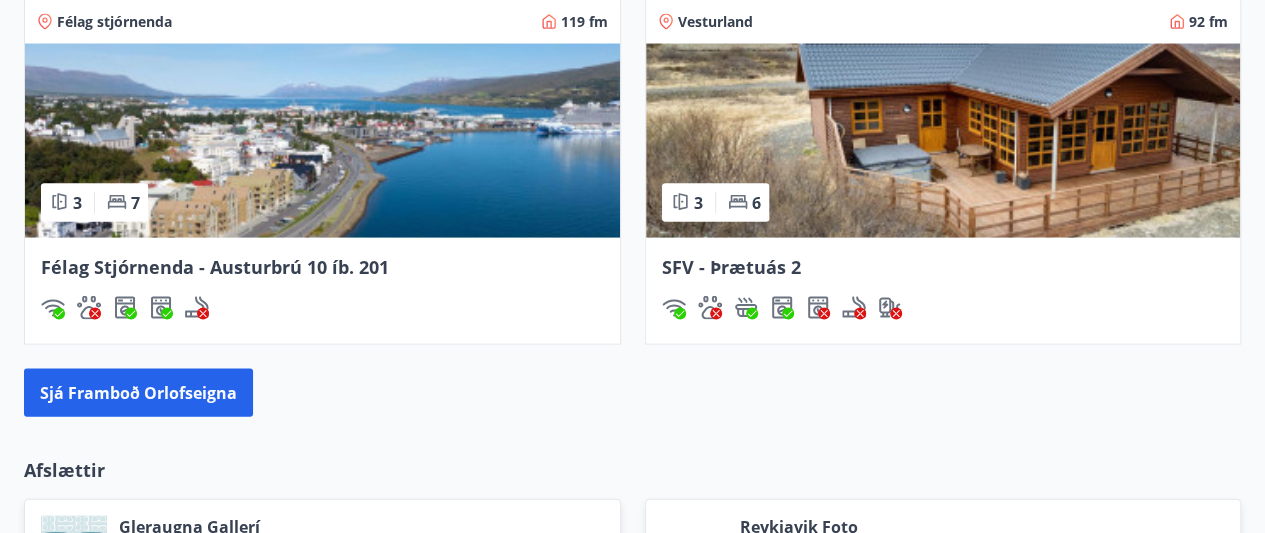 scroll, scrollTop: 1999, scrollLeft: 0, axis: vertical 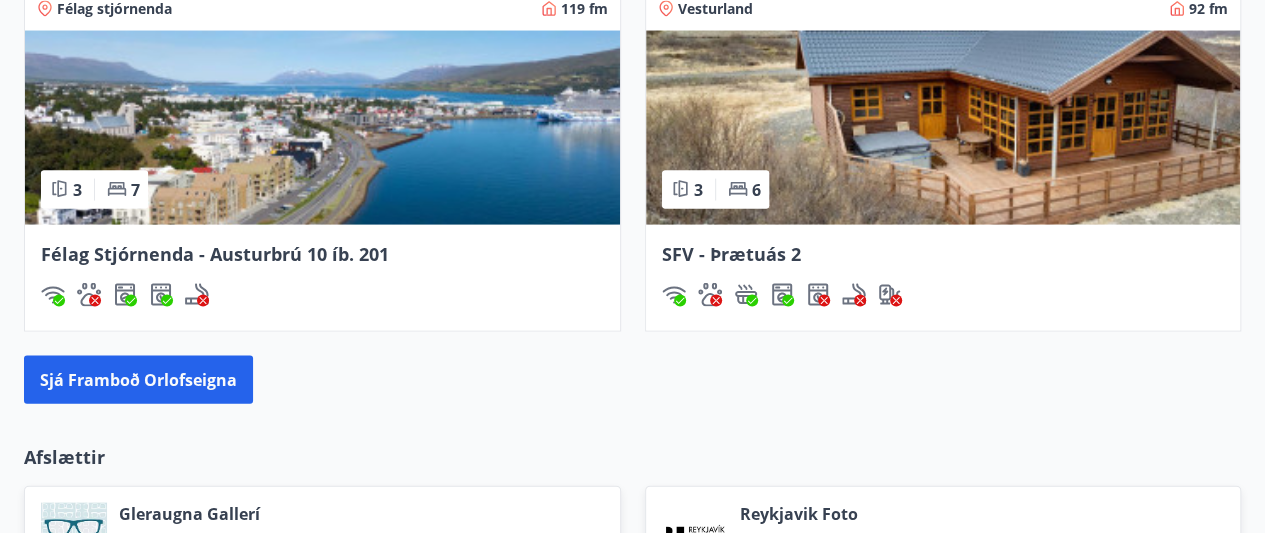 click at bounding box center [322, 128] 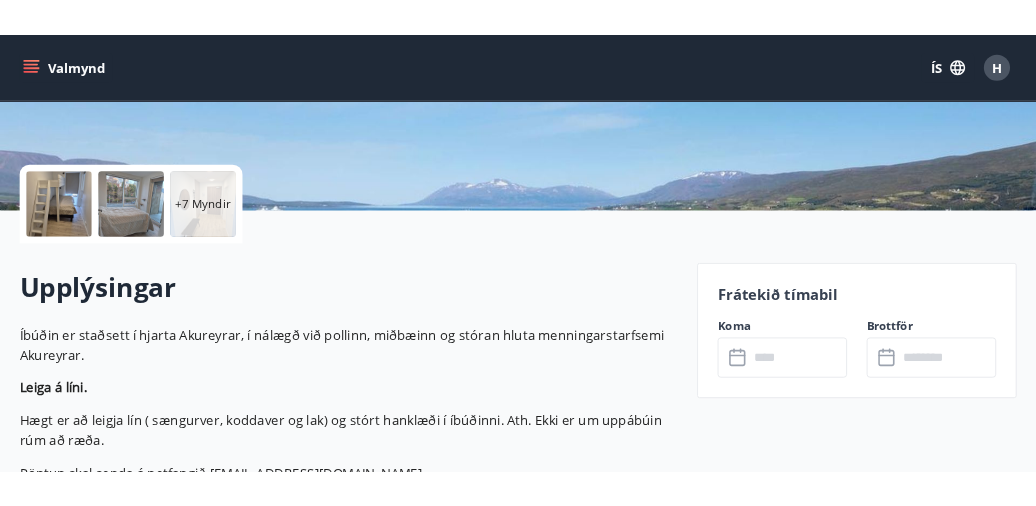 scroll, scrollTop: 373, scrollLeft: 0, axis: vertical 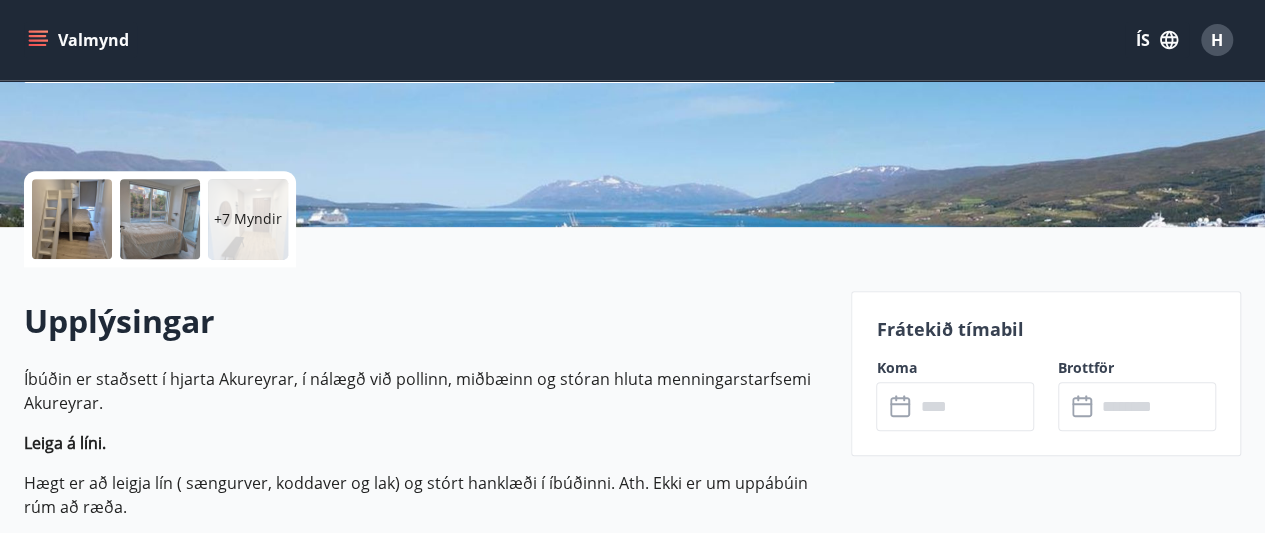 click at bounding box center (72, 219) 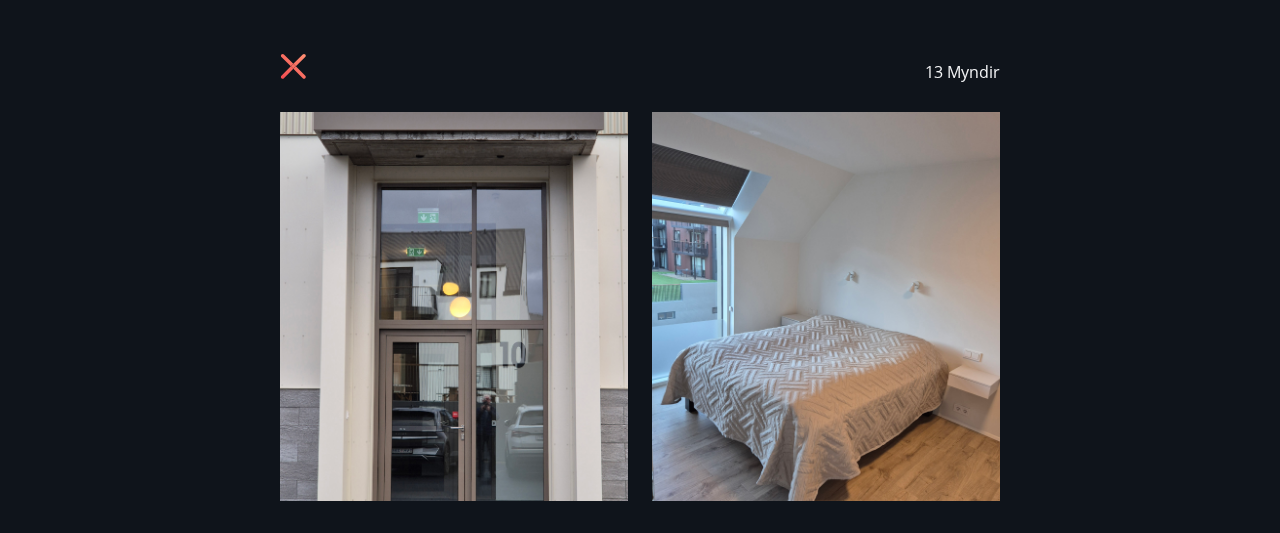 drag, startPoint x: 1277, startPoint y: 61, endPoint x: 1279, endPoint y: 152, distance: 91.02197 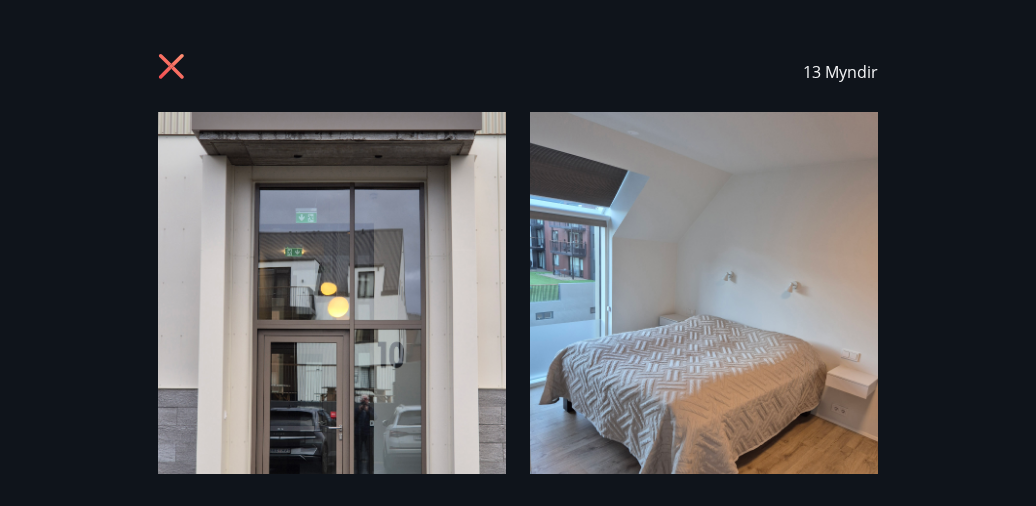 drag, startPoint x: 1026, startPoint y: 8, endPoint x: 1015, endPoint y: 201, distance: 193.31322 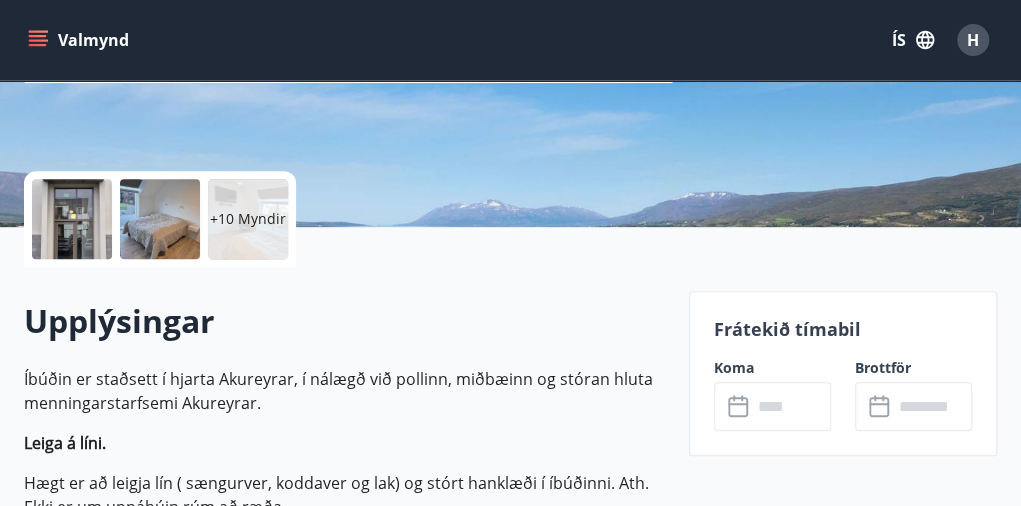 click on "+10 Myndir" at bounding box center (248, 219) 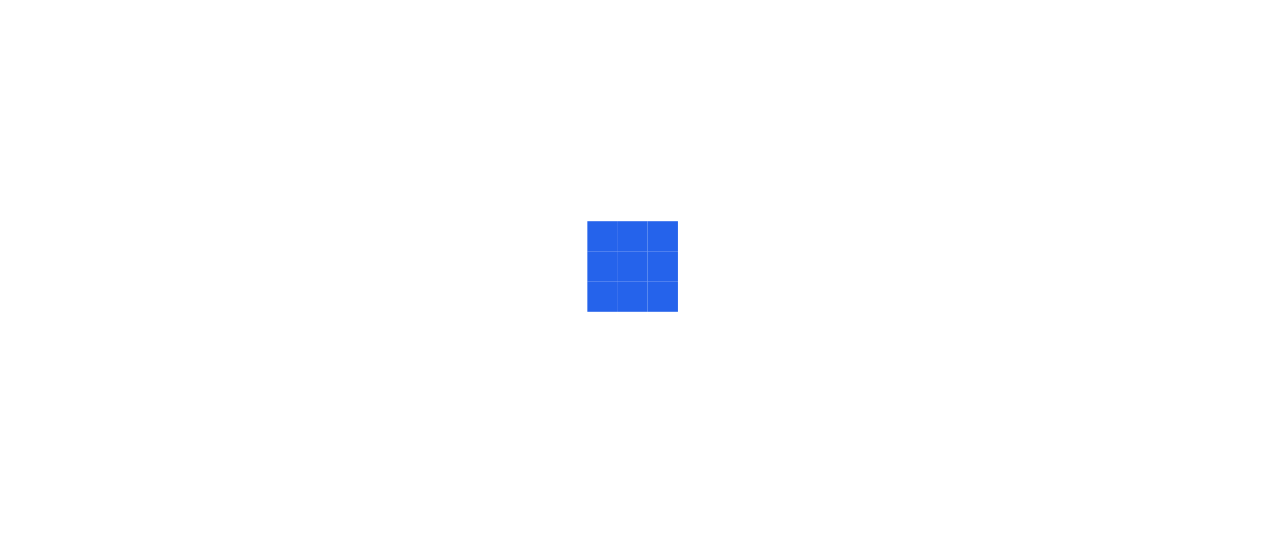 scroll, scrollTop: 0, scrollLeft: 0, axis: both 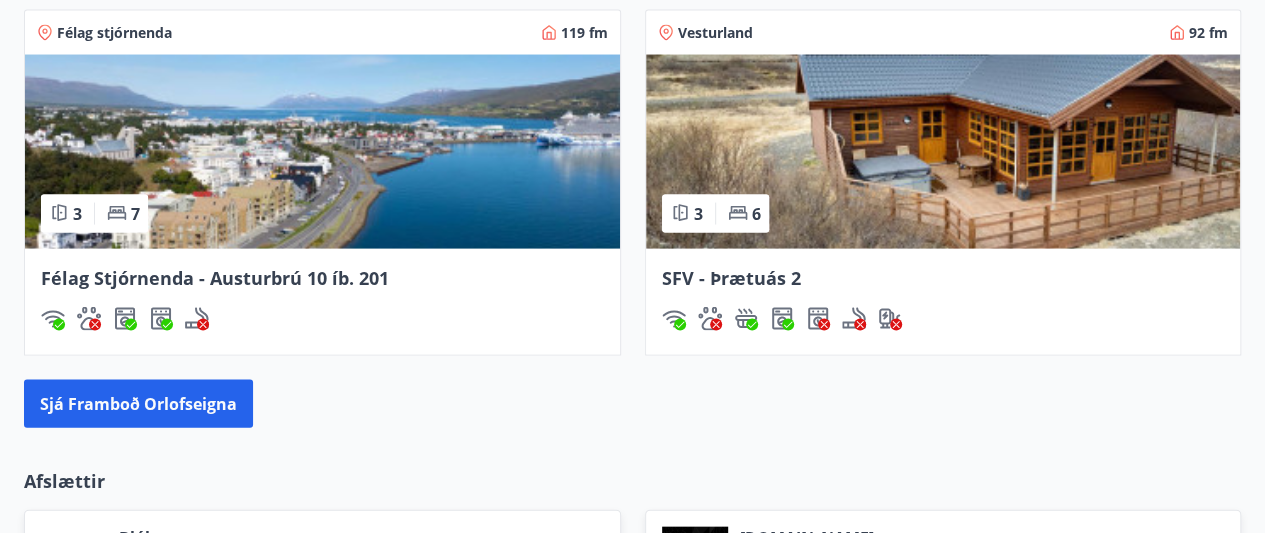 click at bounding box center (322, 152) 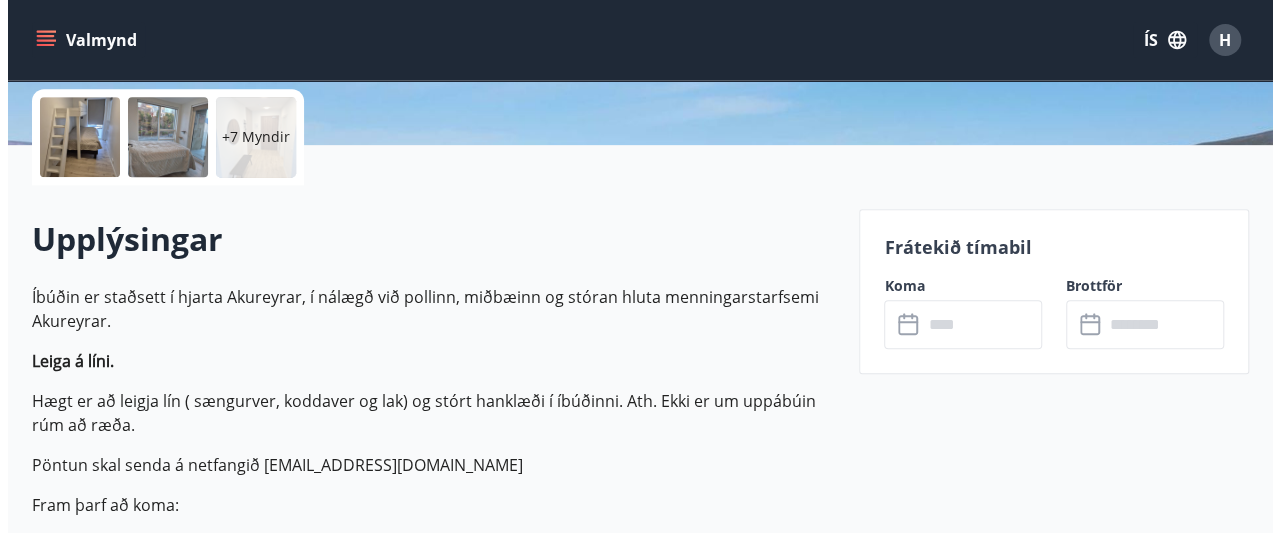 scroll, scrollTop: 480, scrollLeft: 0, axis: vertical 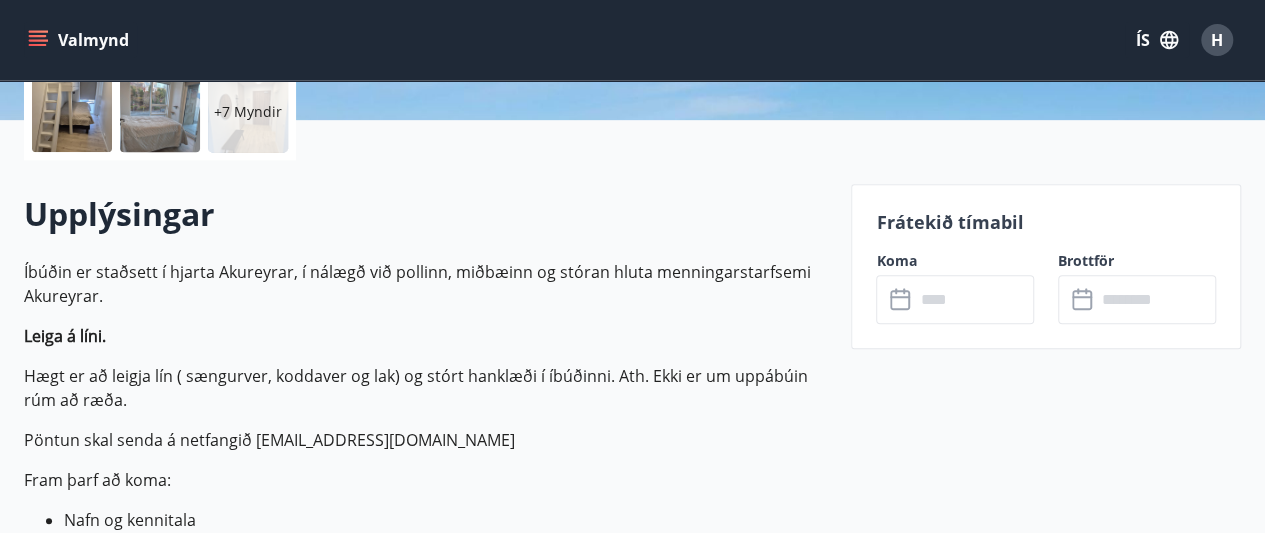 click 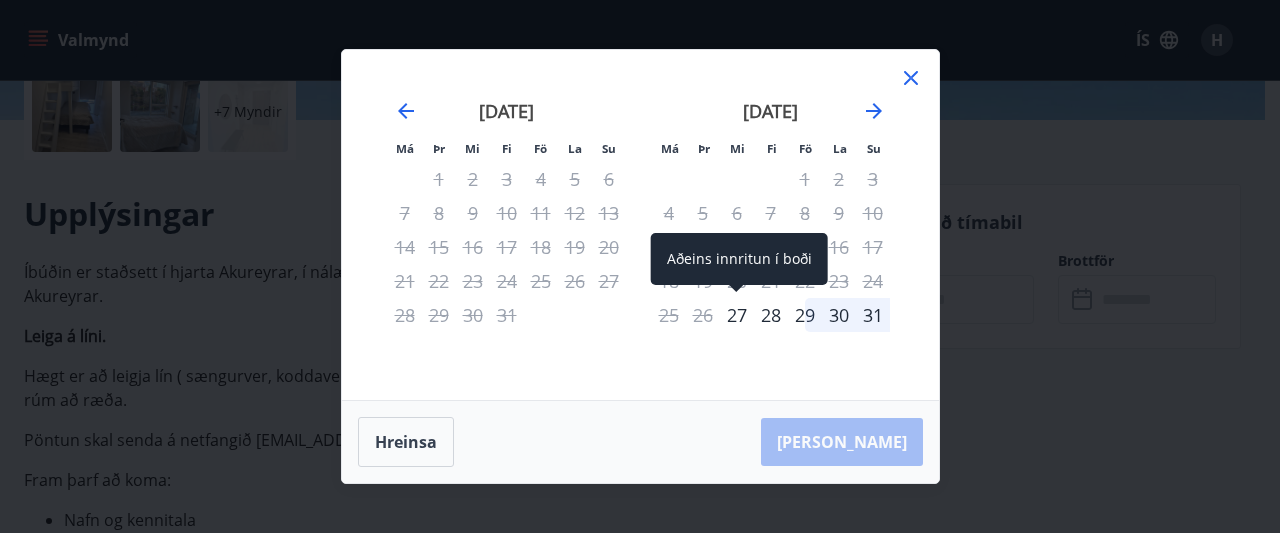 click on "27" at bounding box center [737, 315] 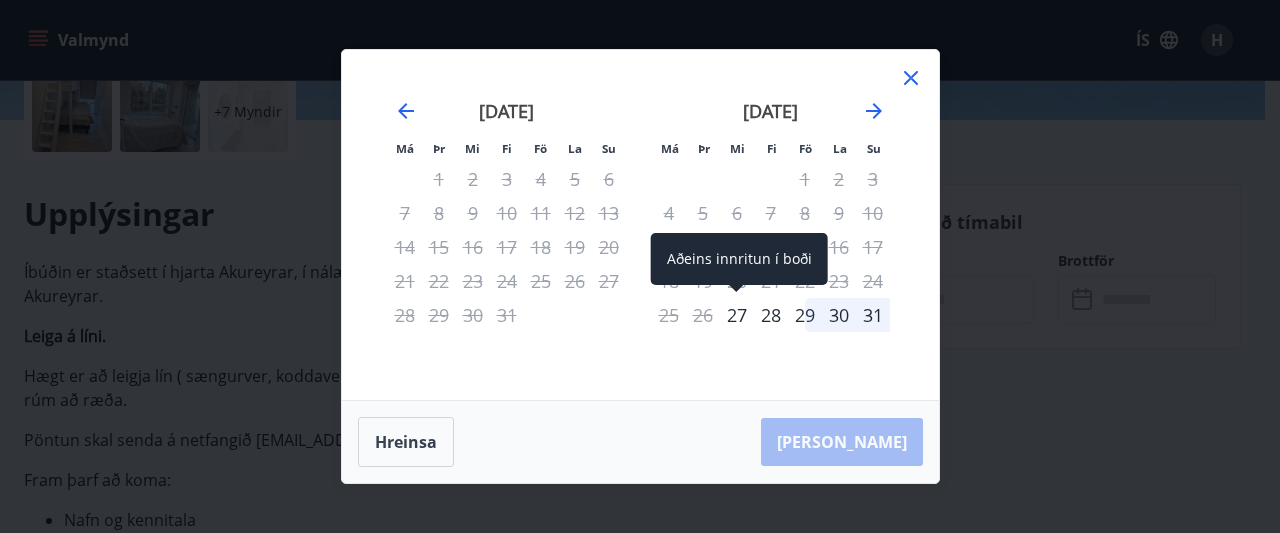click on "27" at bounding box center (737, 315) 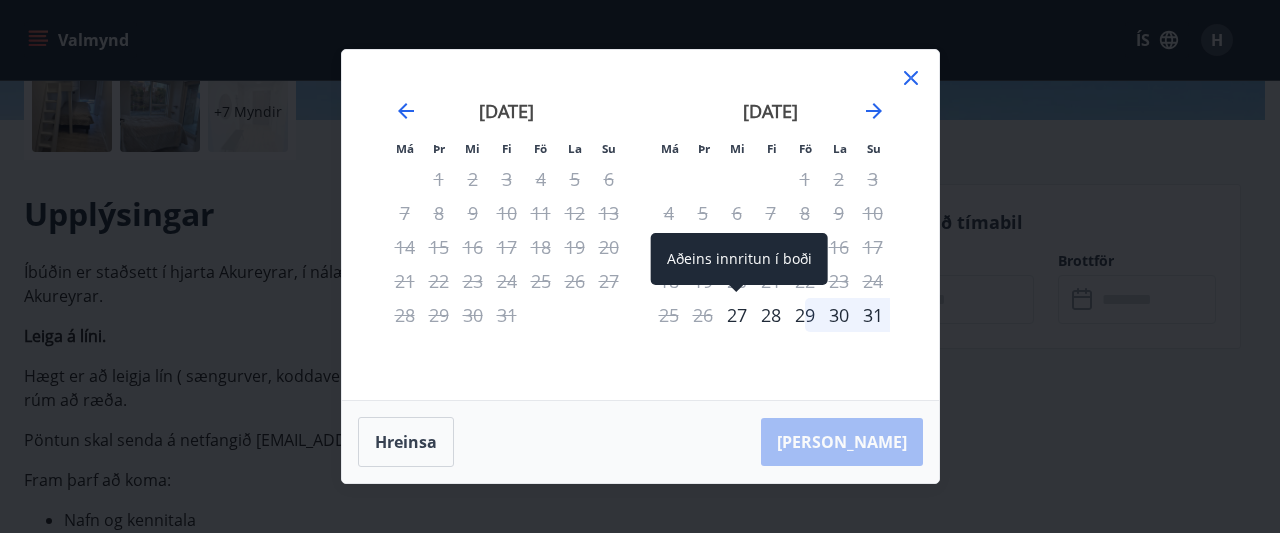 click on "27" at bounding box center (737, 315) 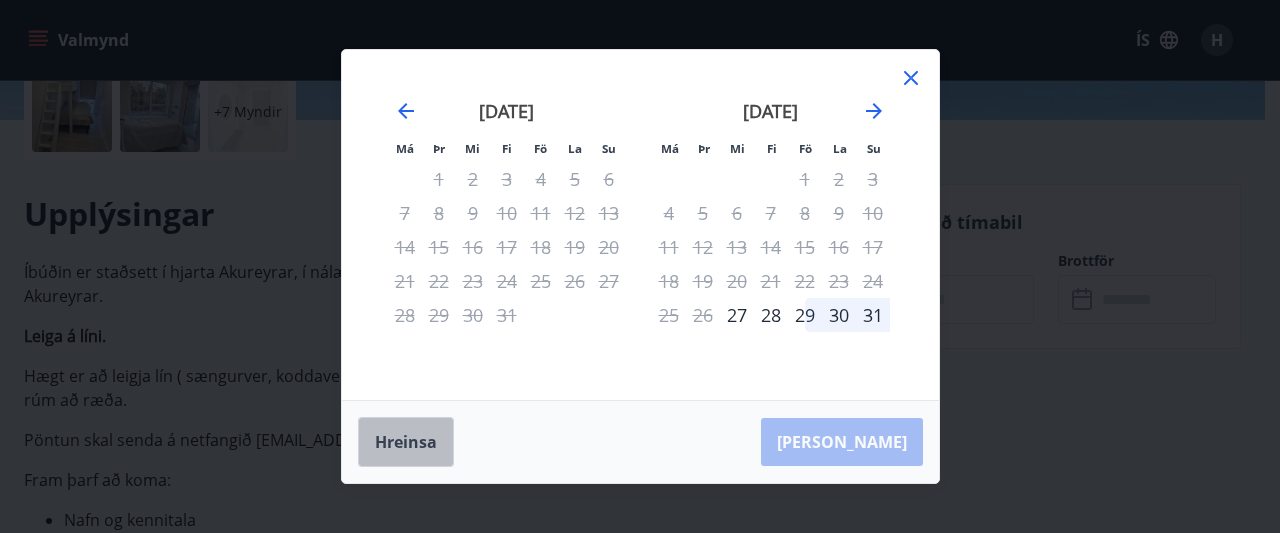 click on "Hreinsa" at bounding box center (406, 442) 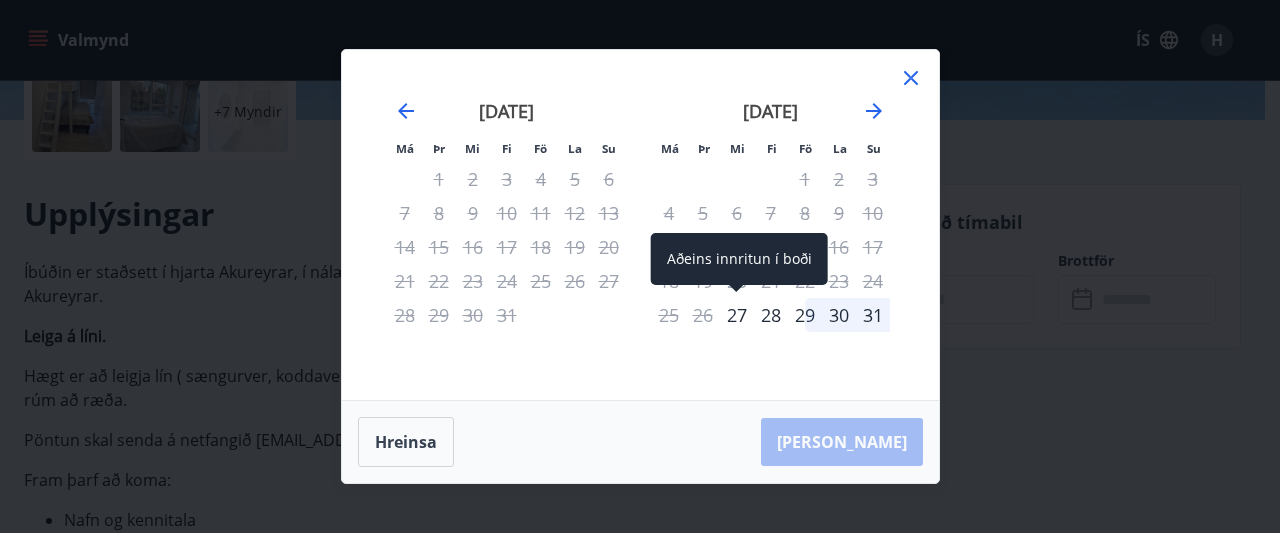 click on "27" at bounding box center [737, 315] 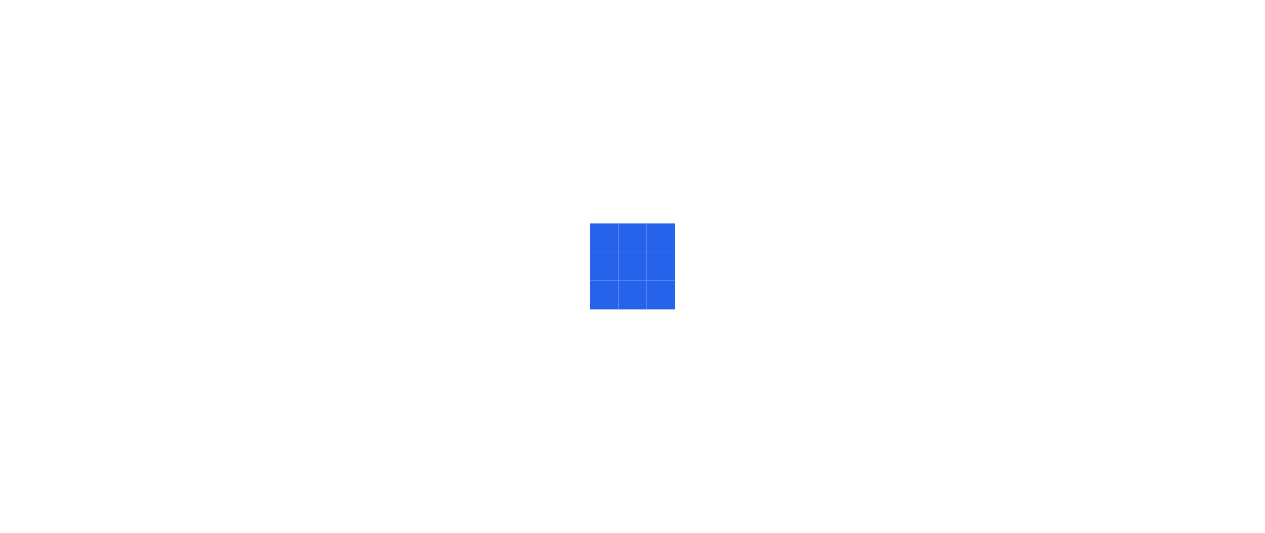 scroll, scrollTop: 0, scrollLeft: 0, axis: both 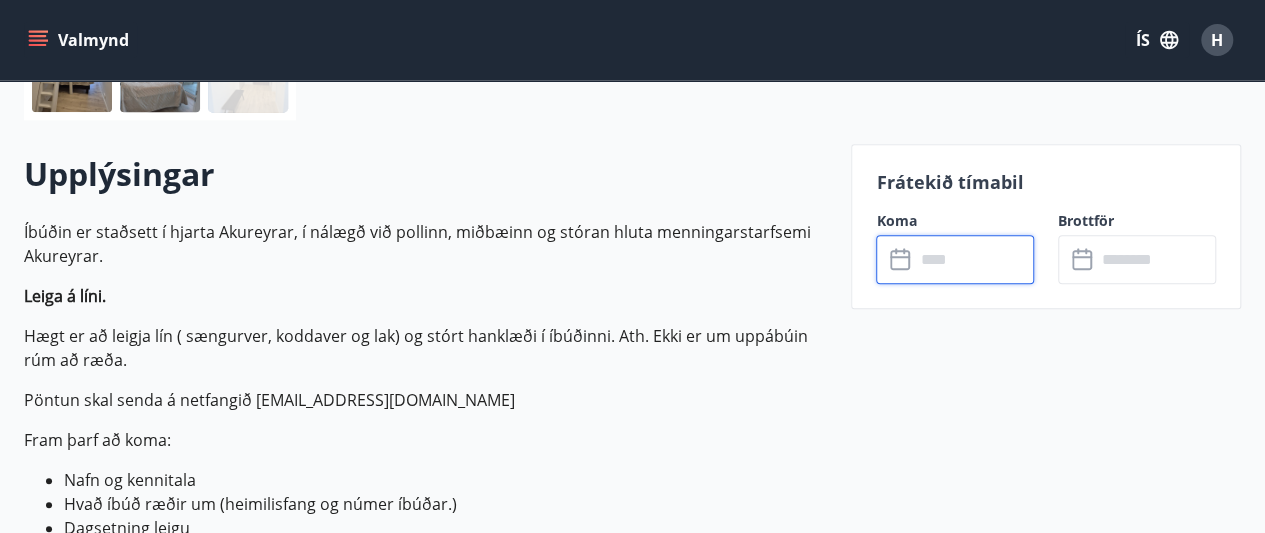 click at bounding box center (974, 259) 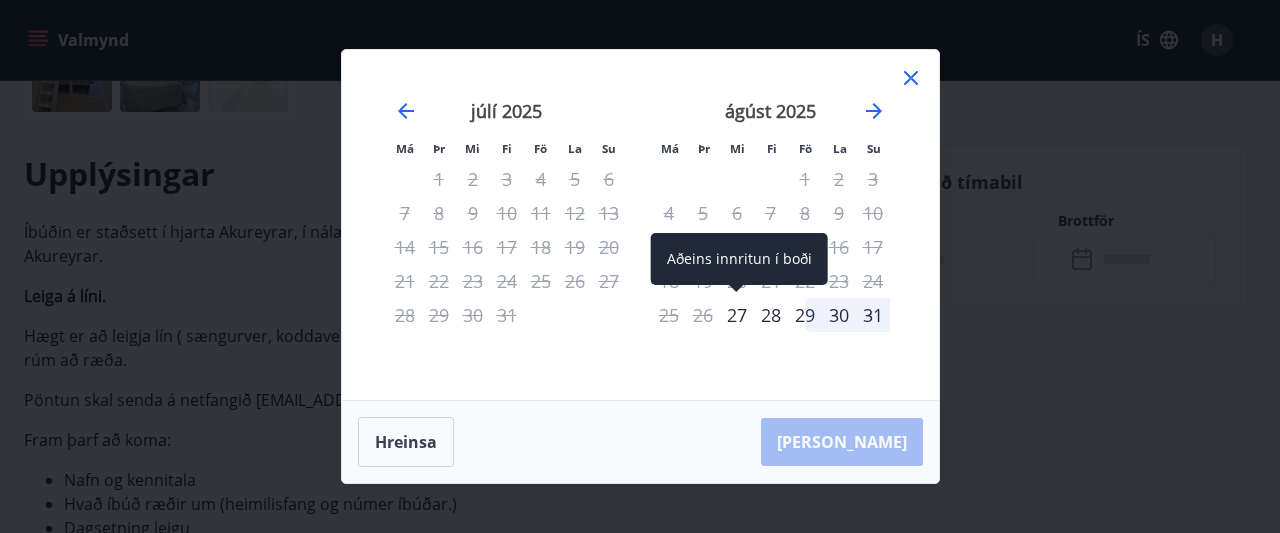 click on "27" at bounding box center (737, 315) 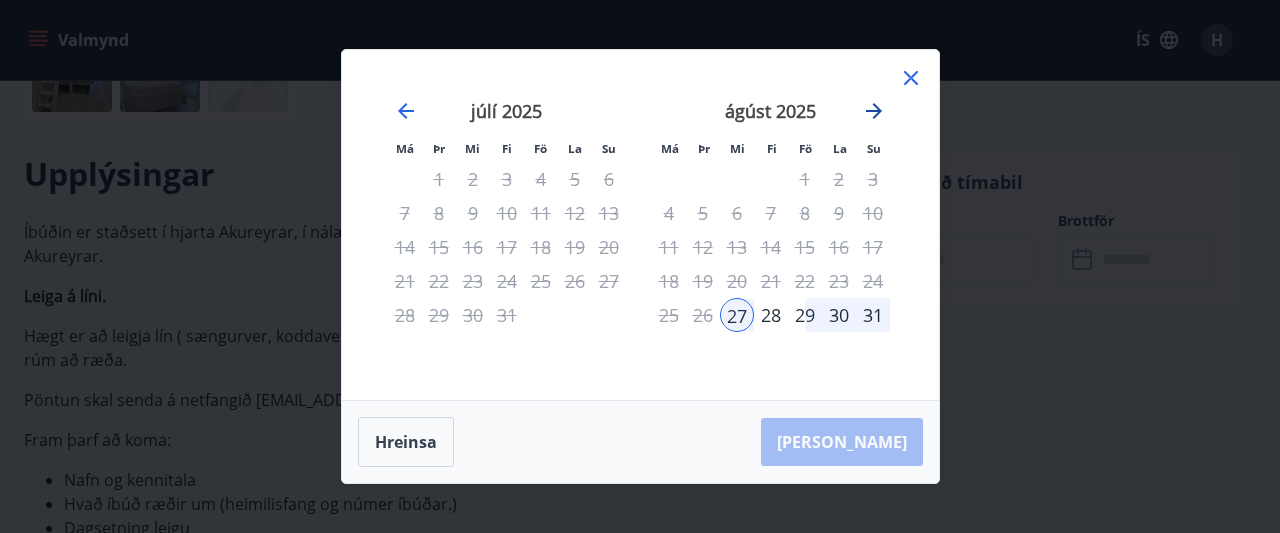 click 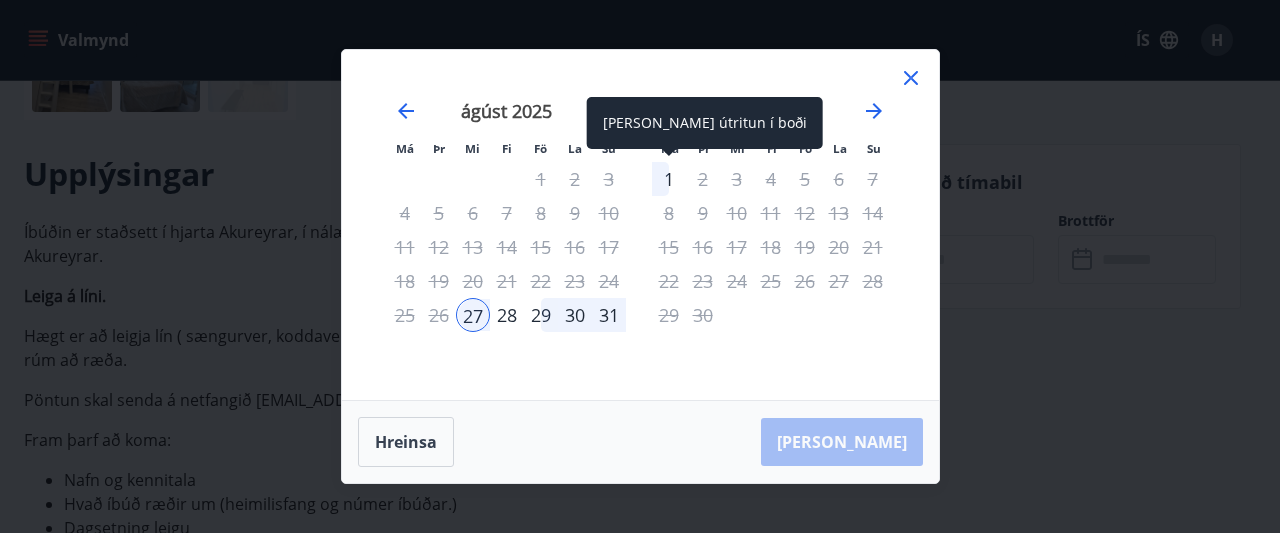 click on "1" at bounding box center (669, 179) 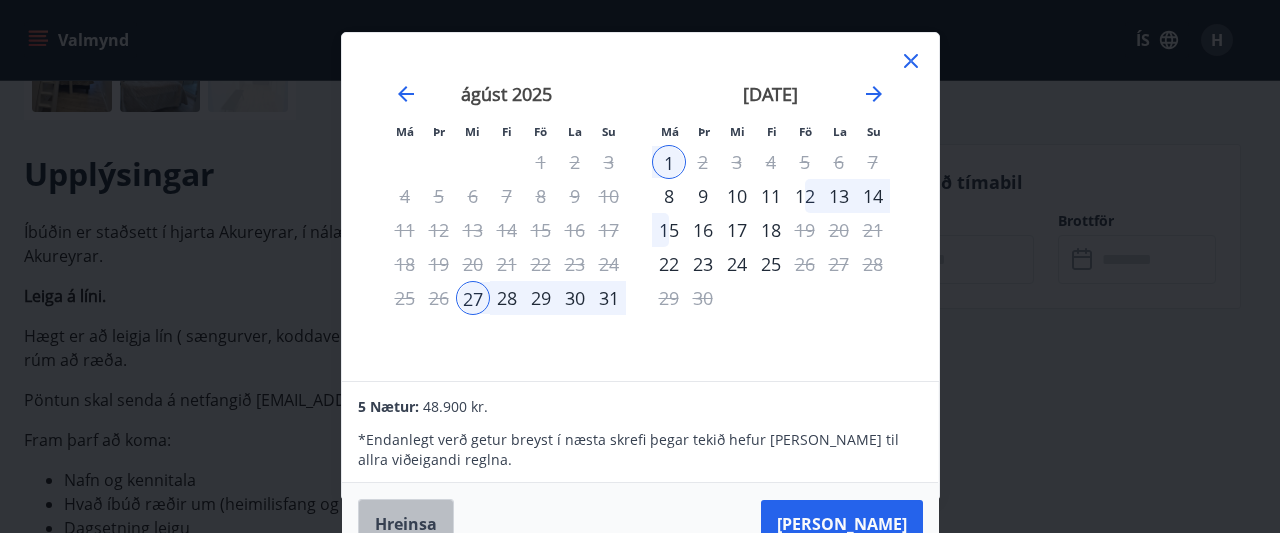click on "Hreinsa" at bounding box center [406, 524] 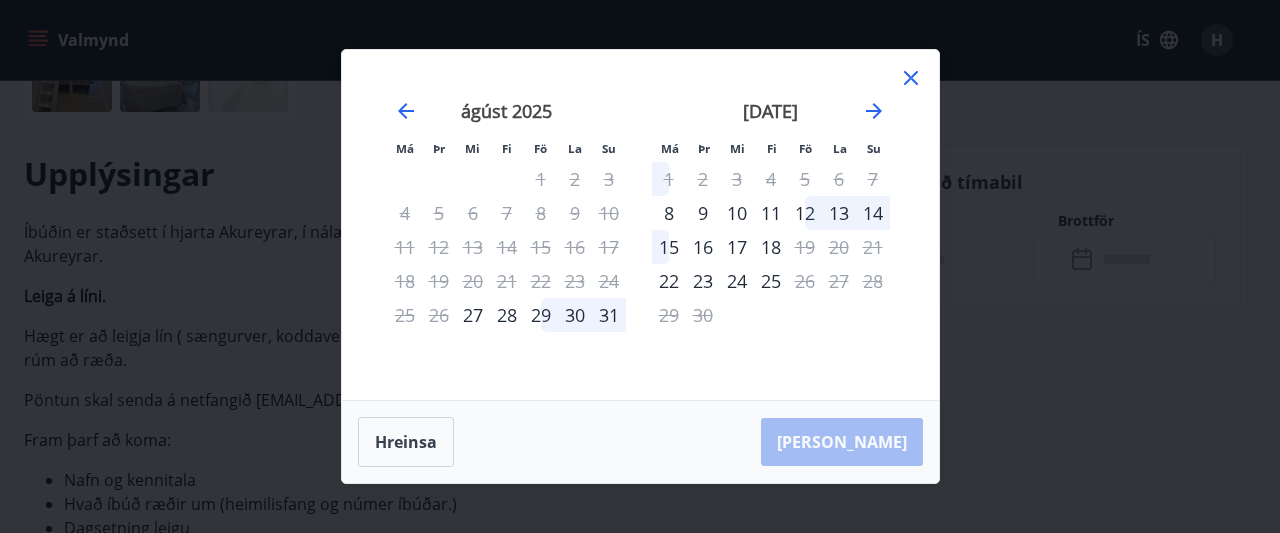click 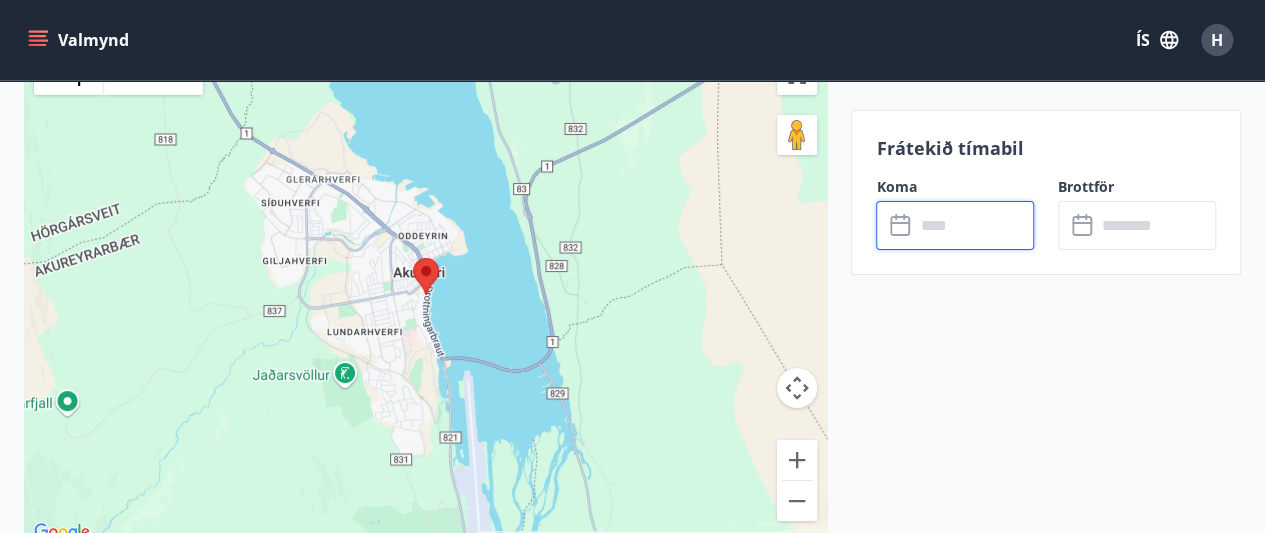 scroll, scrollTop: 3560, scrollLeft: 0, axis: vertical 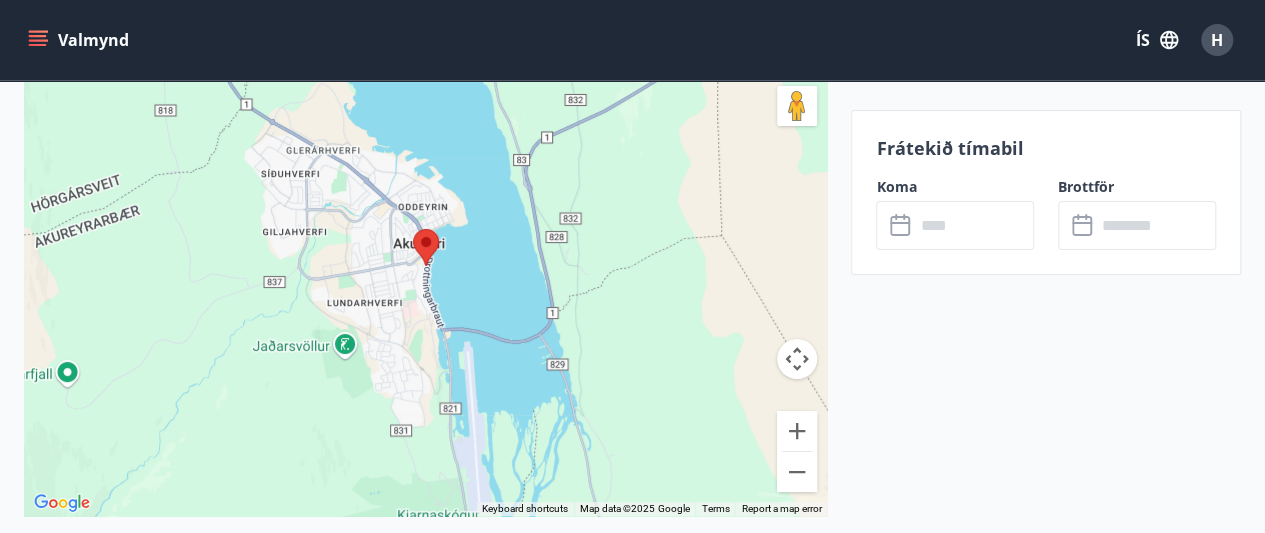 click at bounding box center [413, 229] 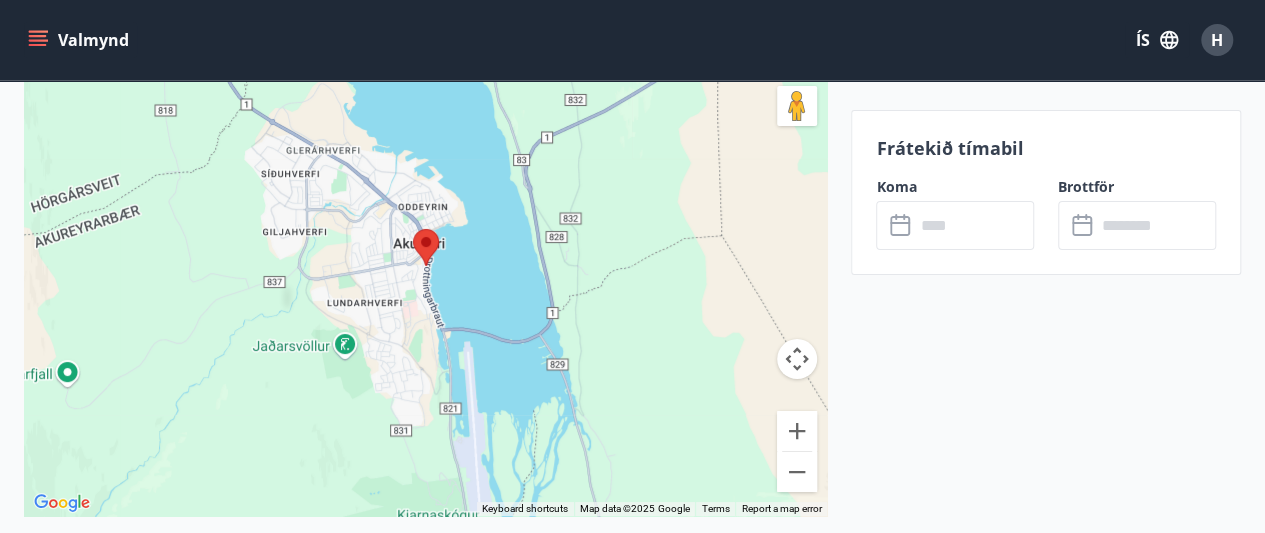 click at bounding box center [413, 229] 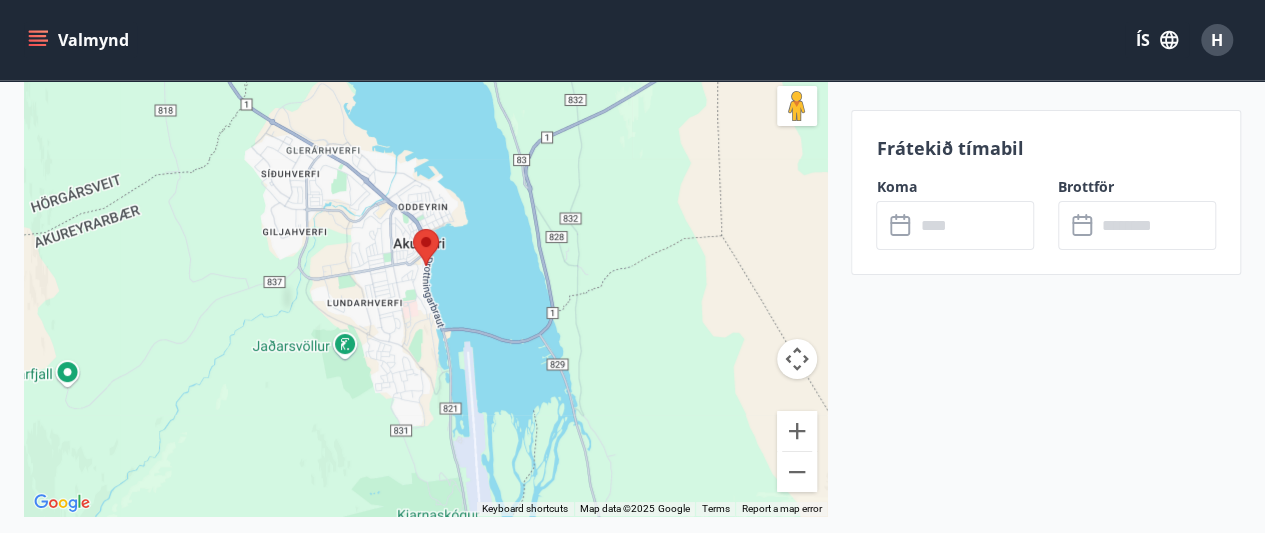click at bounding box center (413, 229) 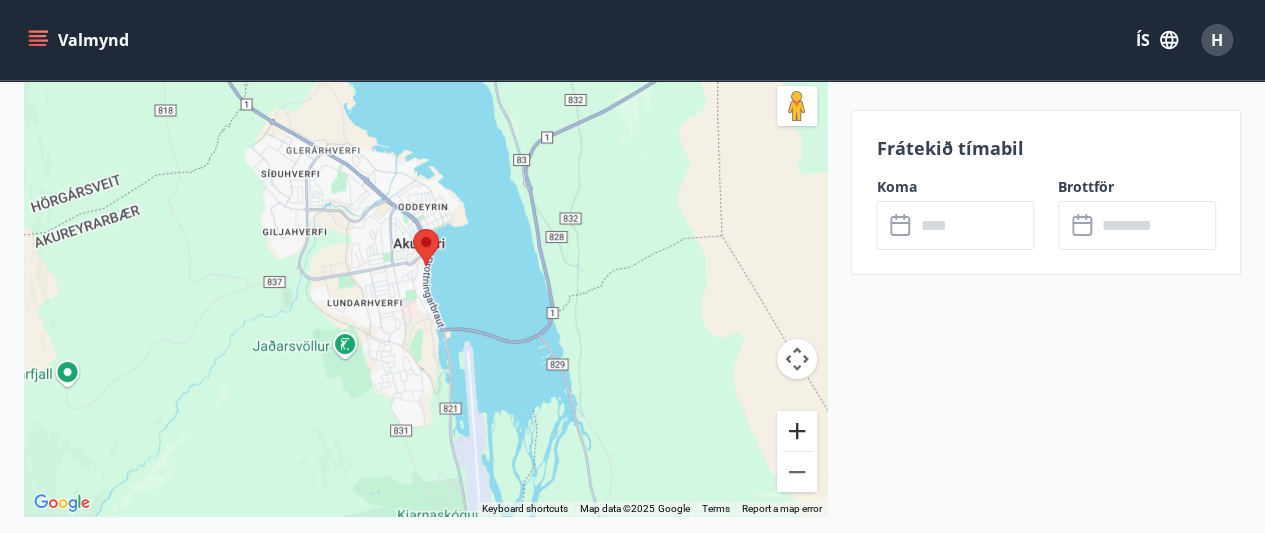 click at bounding box center [797, 431] 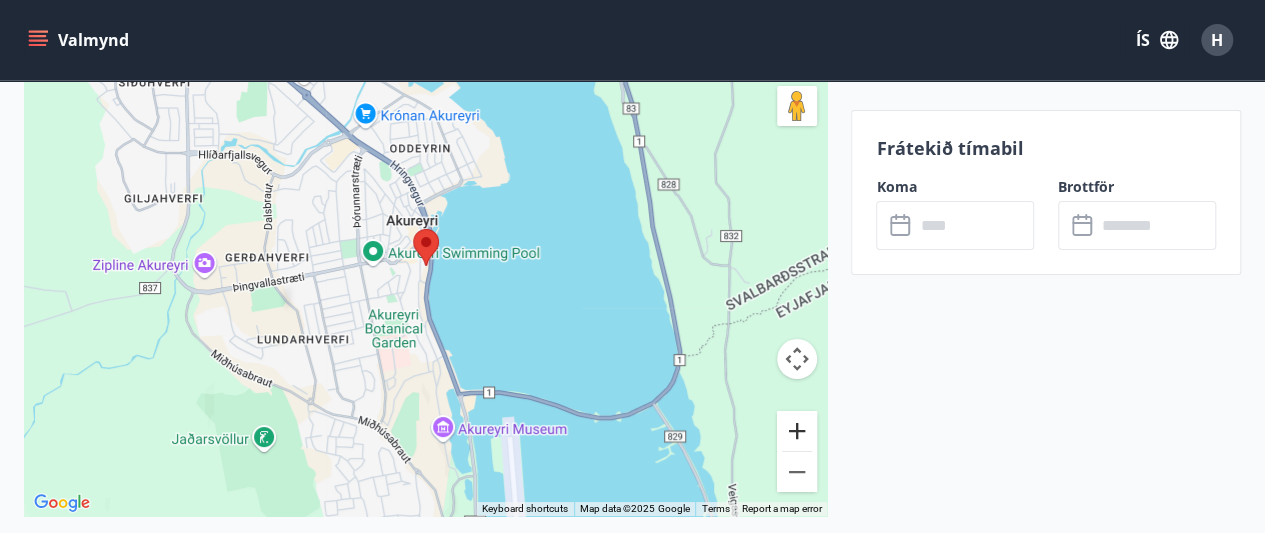 click at bounding box center (797, 431) 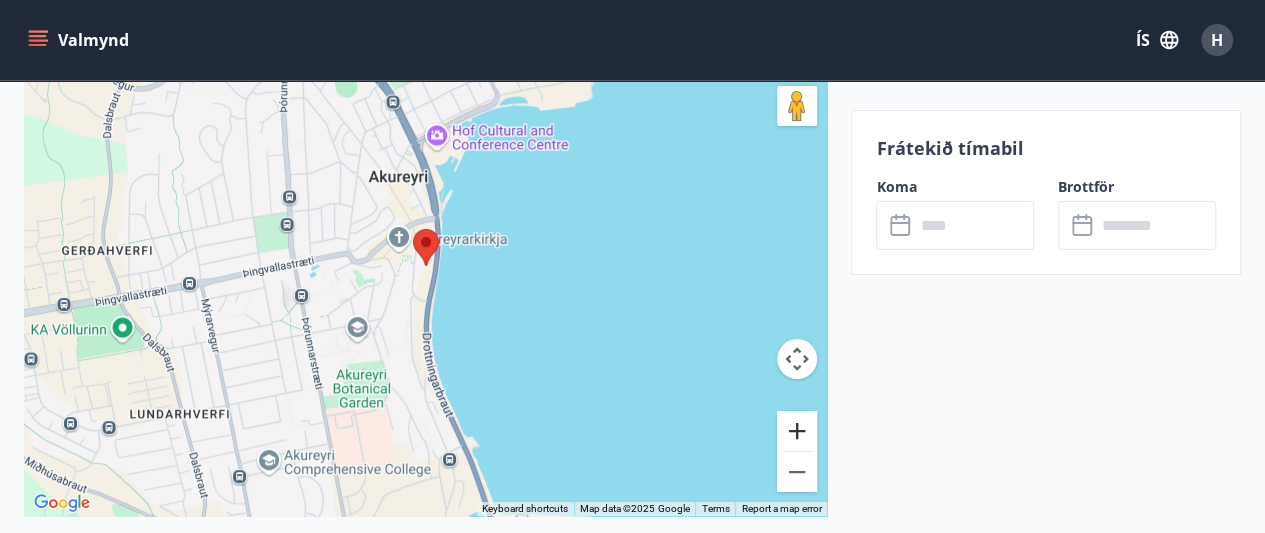 click at bounding box center (797, 431) 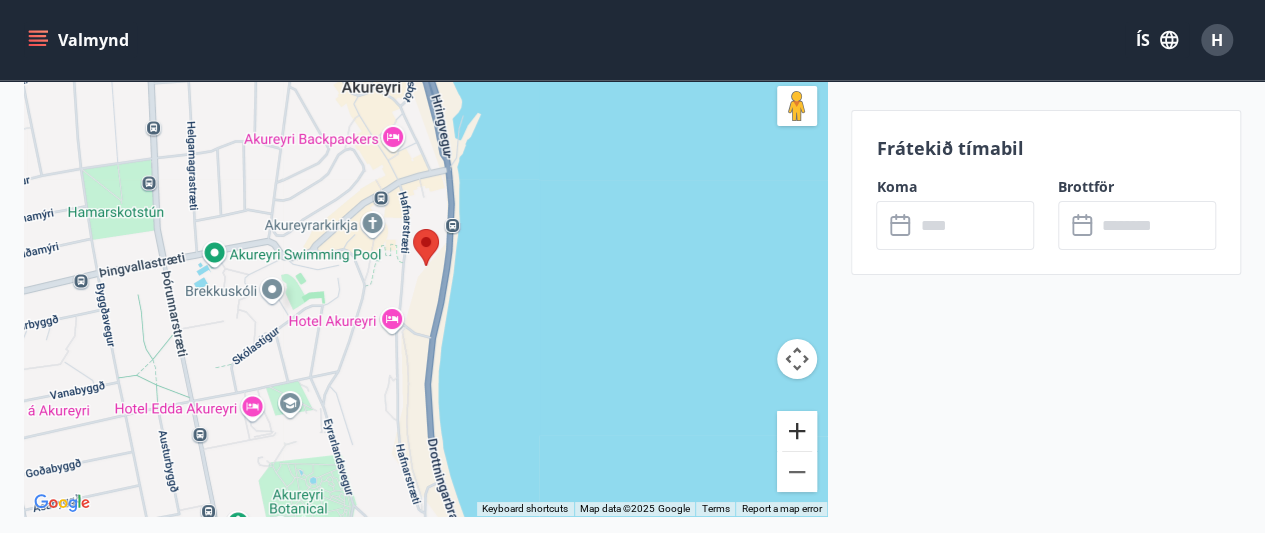 scroll, scrollTop: 1975, scrollLeft: 0, axis: vertical 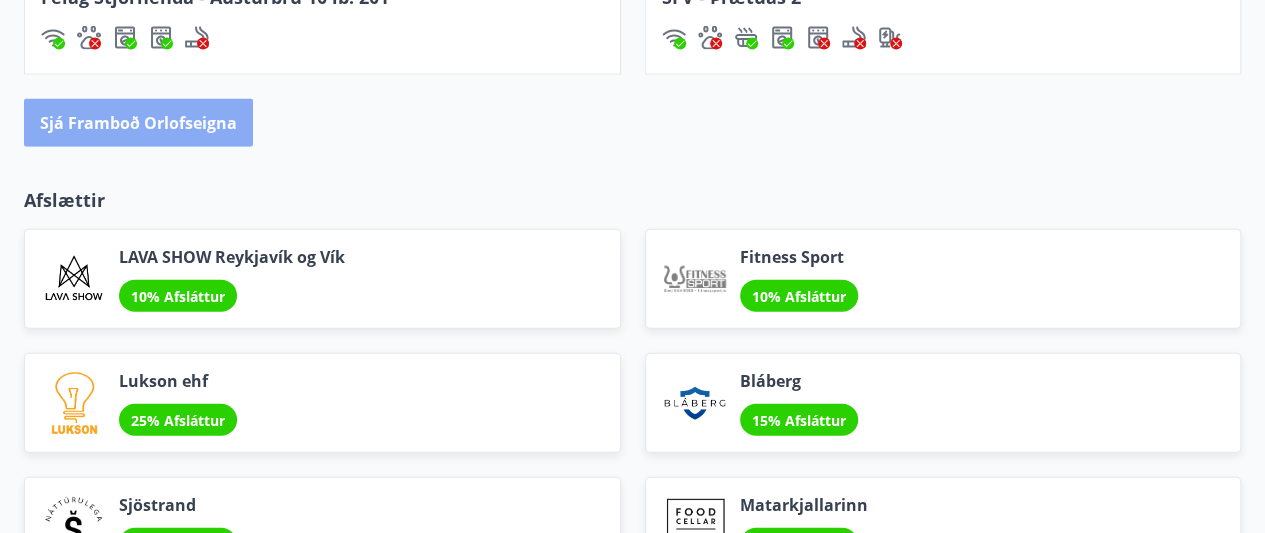 click on "Sjá framboð orlofseigna" at bounding box center [138, 123] 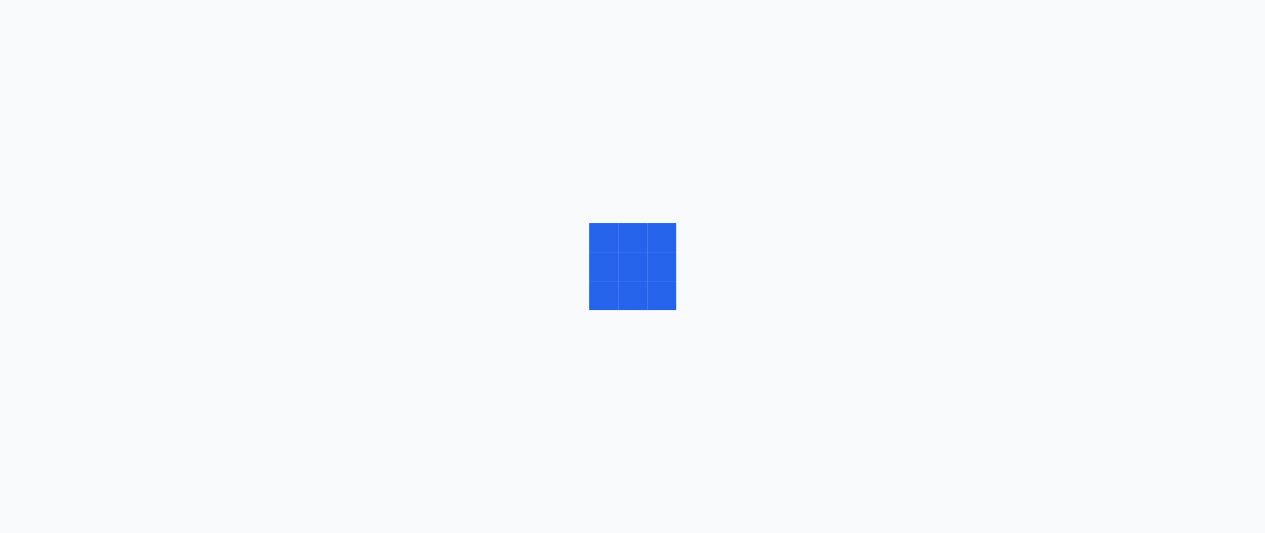 scroll, scrollTop: 0, scrollLeft: 0, axis: both 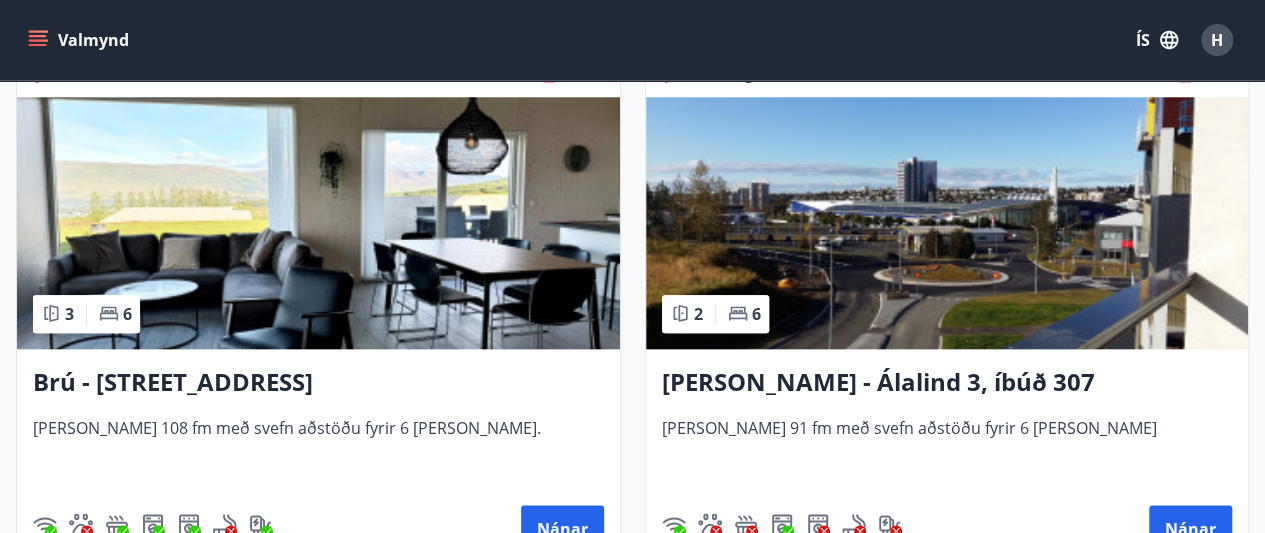 click at bounding box center [318, 223] 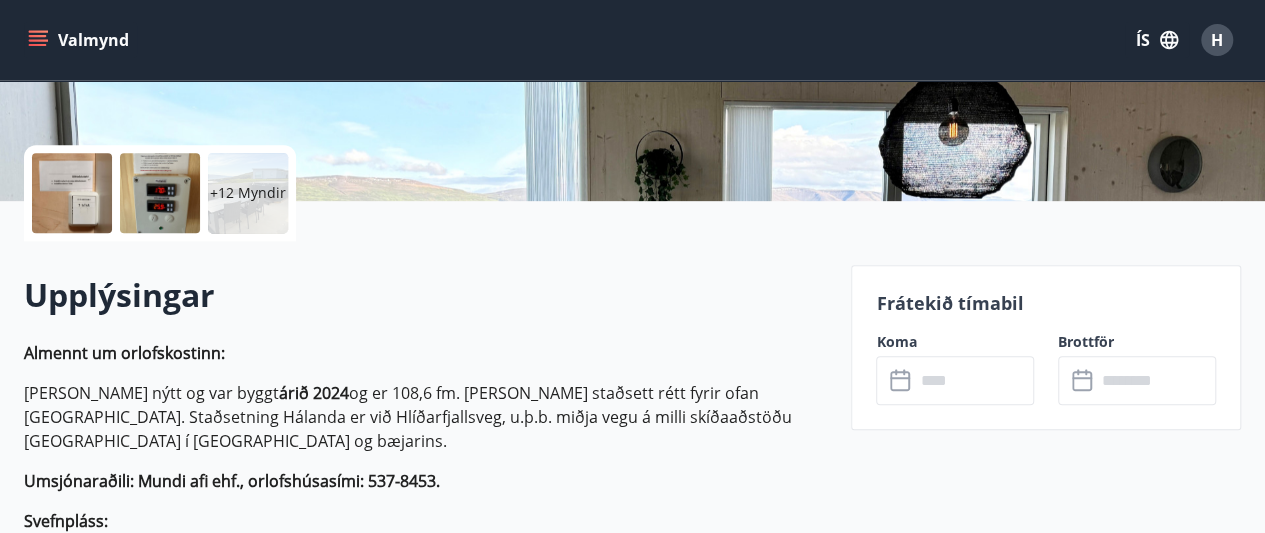 scroll, scrollTop: 400, scrollLeft: 0, axis: vertical 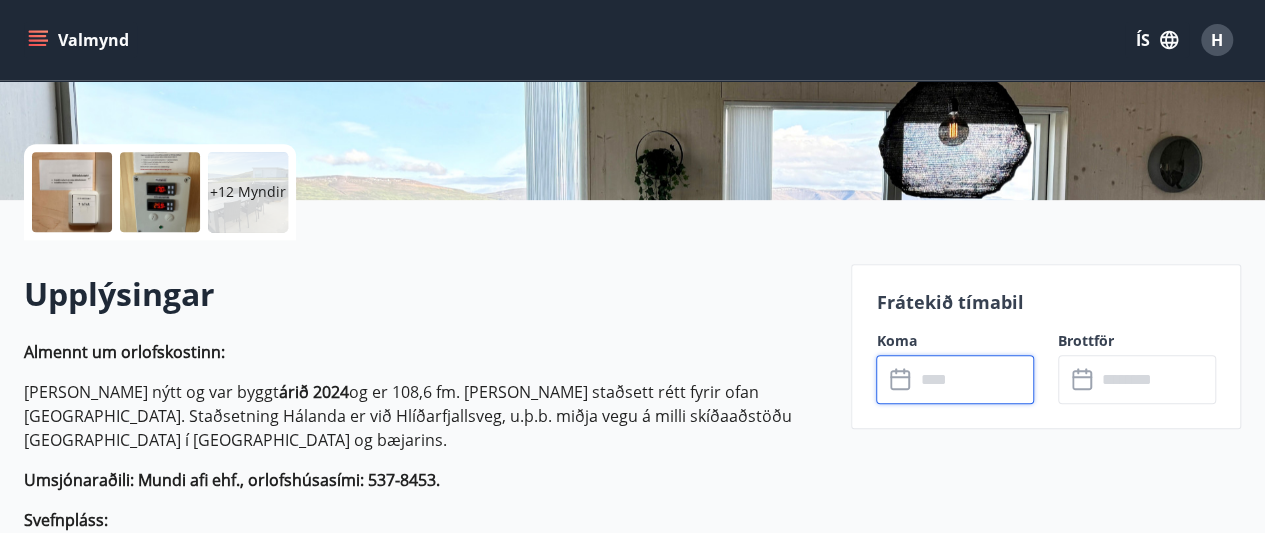 click at bounding box center [974, 379] 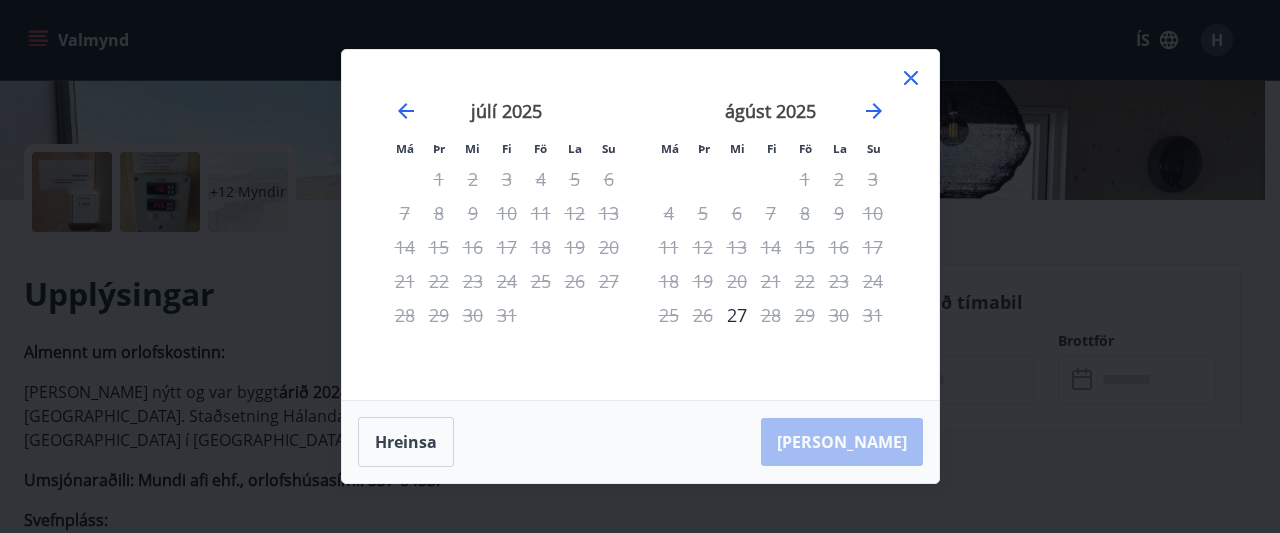 click 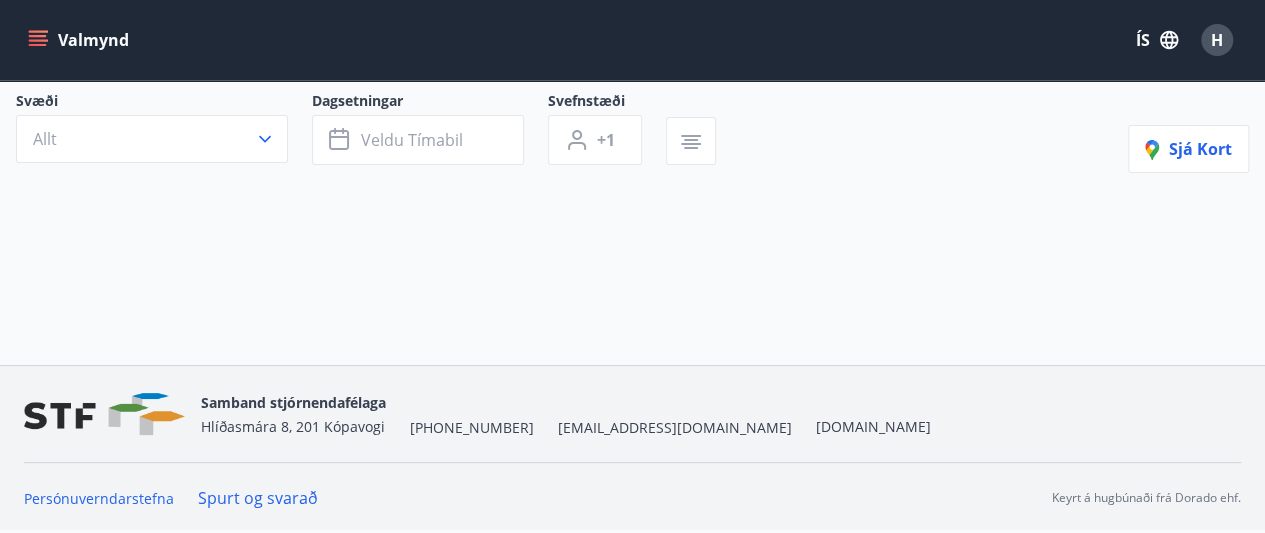 scroll, scrollTop: 0, scrollLeft: 0, axis: both 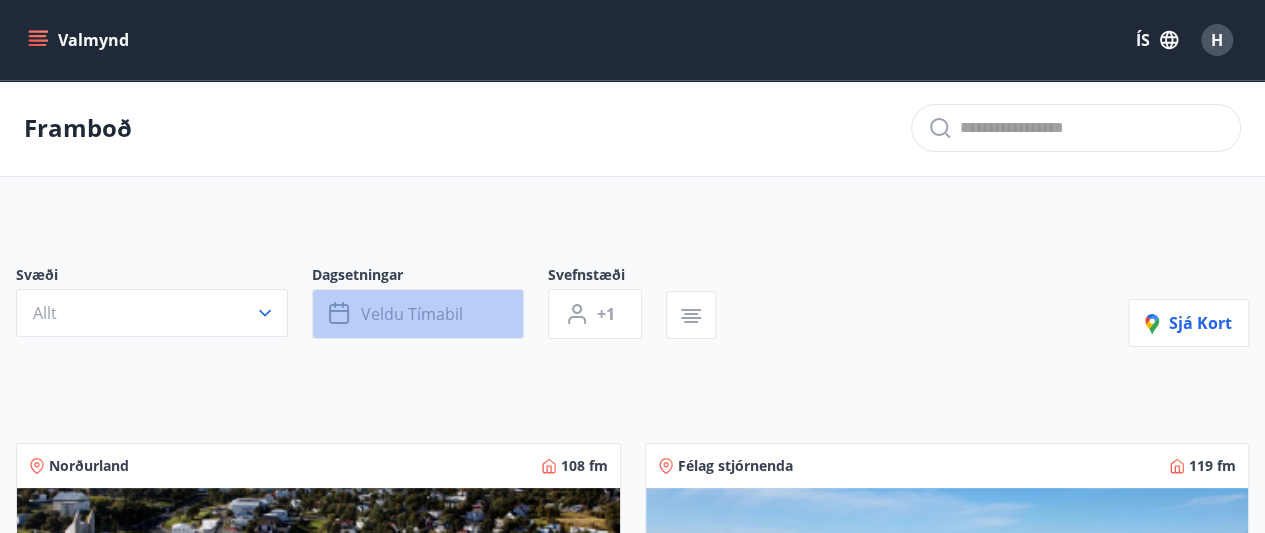 click on "Veldu tímabil" at bounding box center [418, 314] 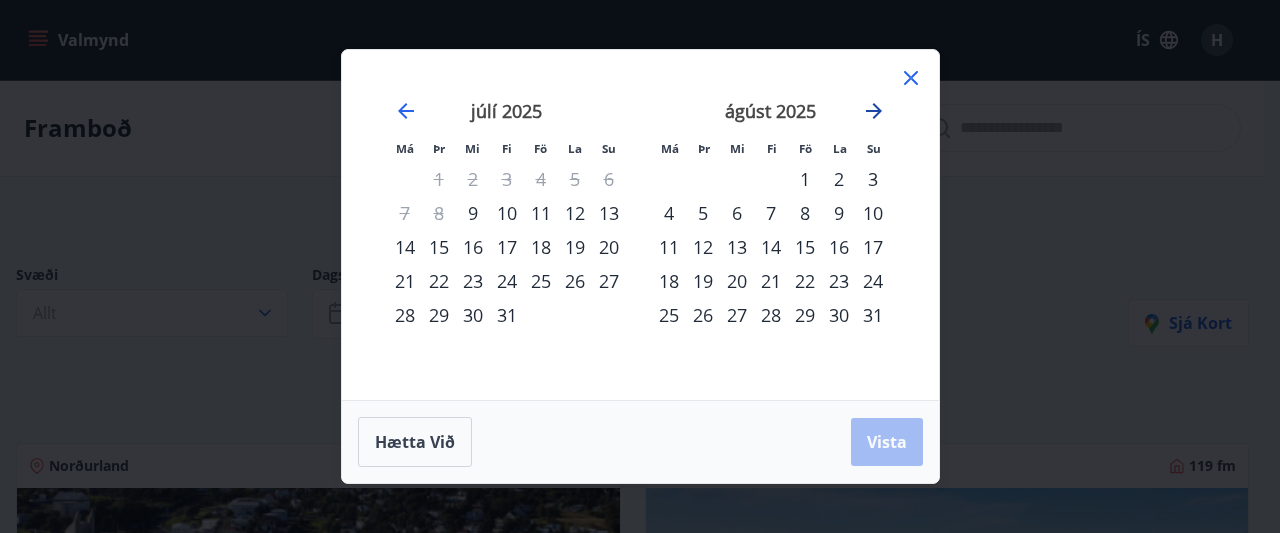click 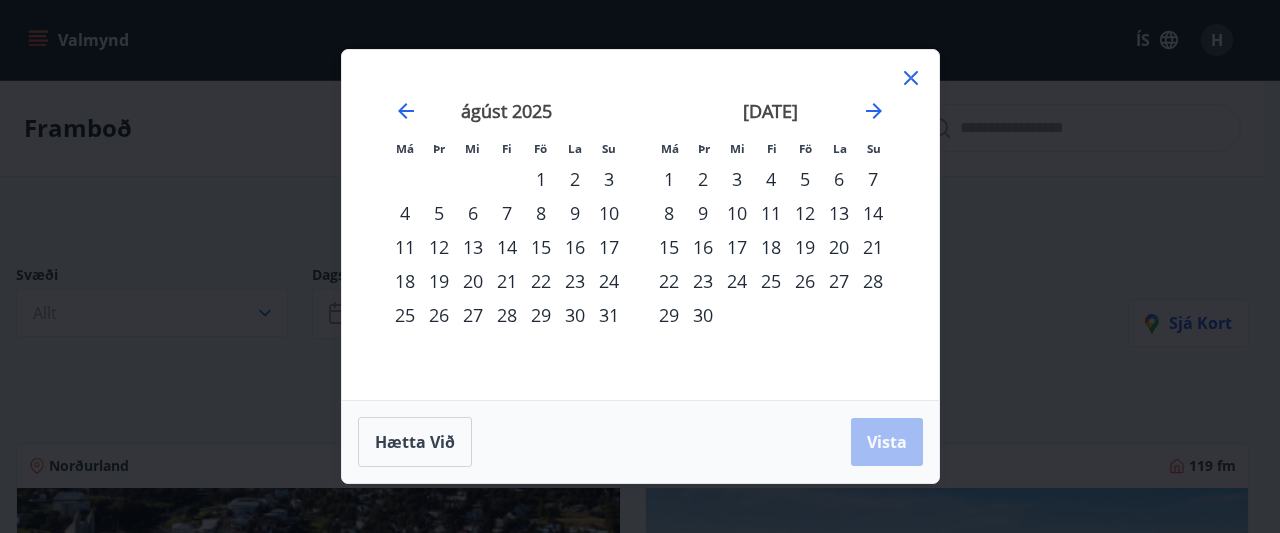 click on "27" at bounding box center (473, 315) 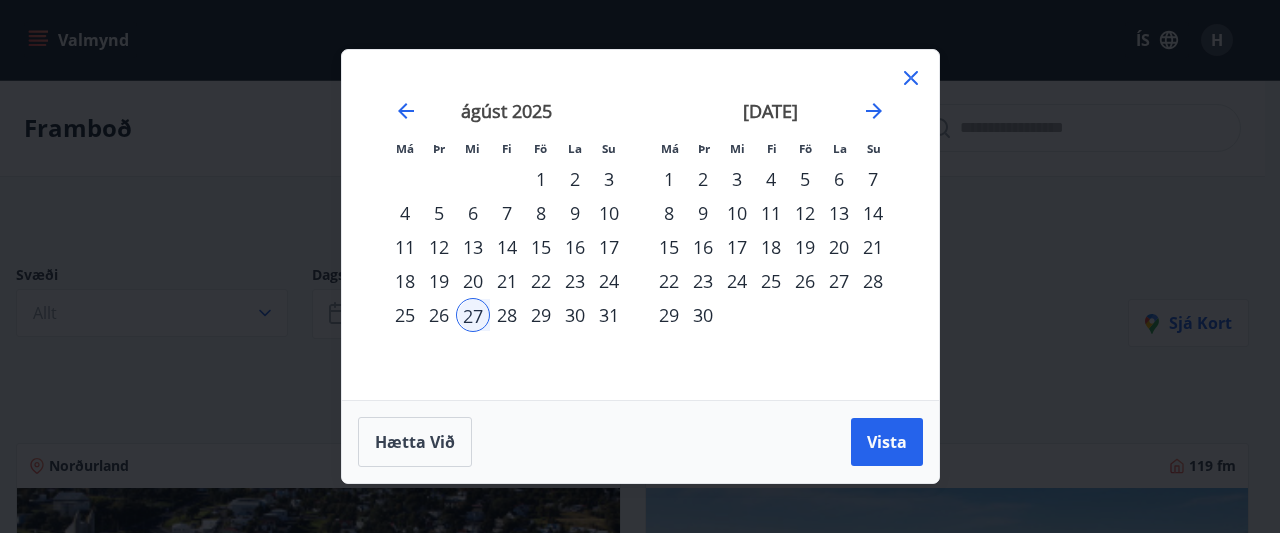 click on "2" at bounding box center [703, 179] 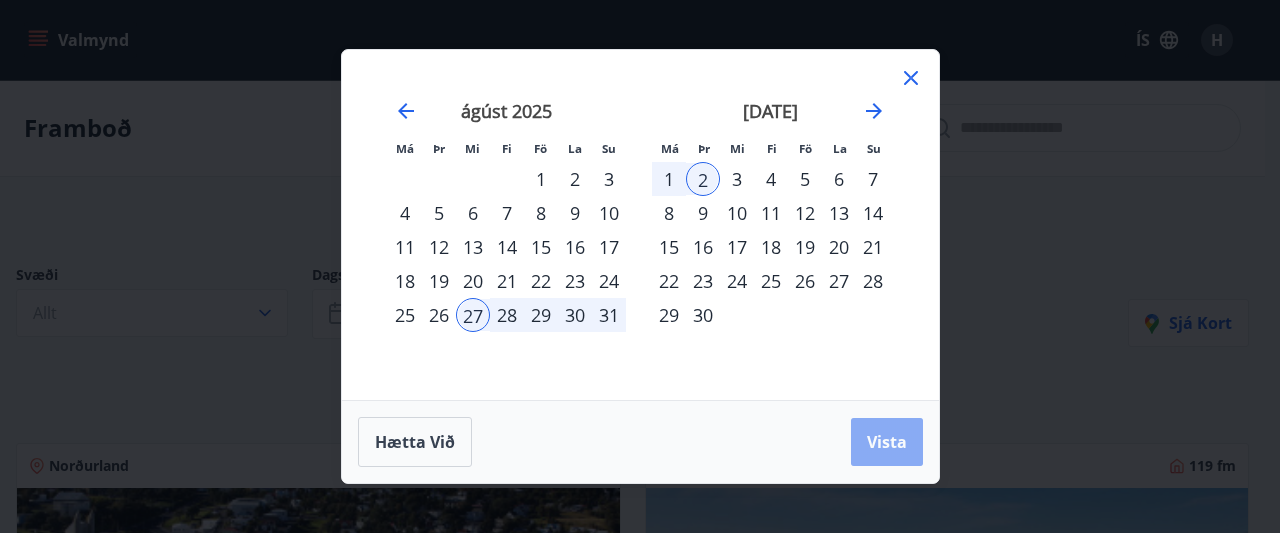 click on "Vista" at bounding box center (887, 442) 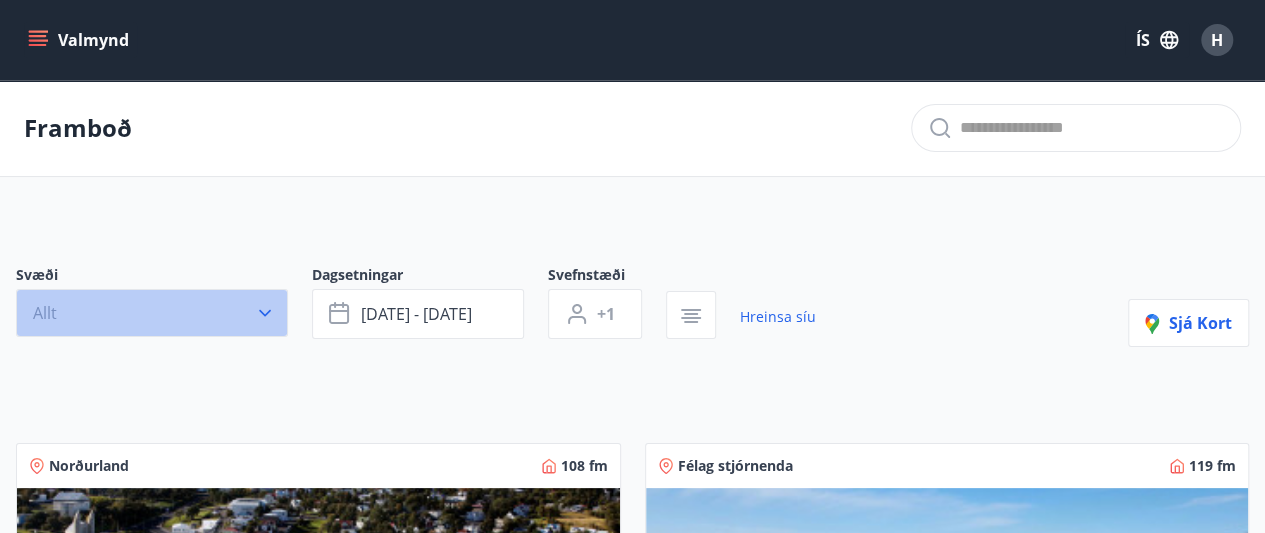 click 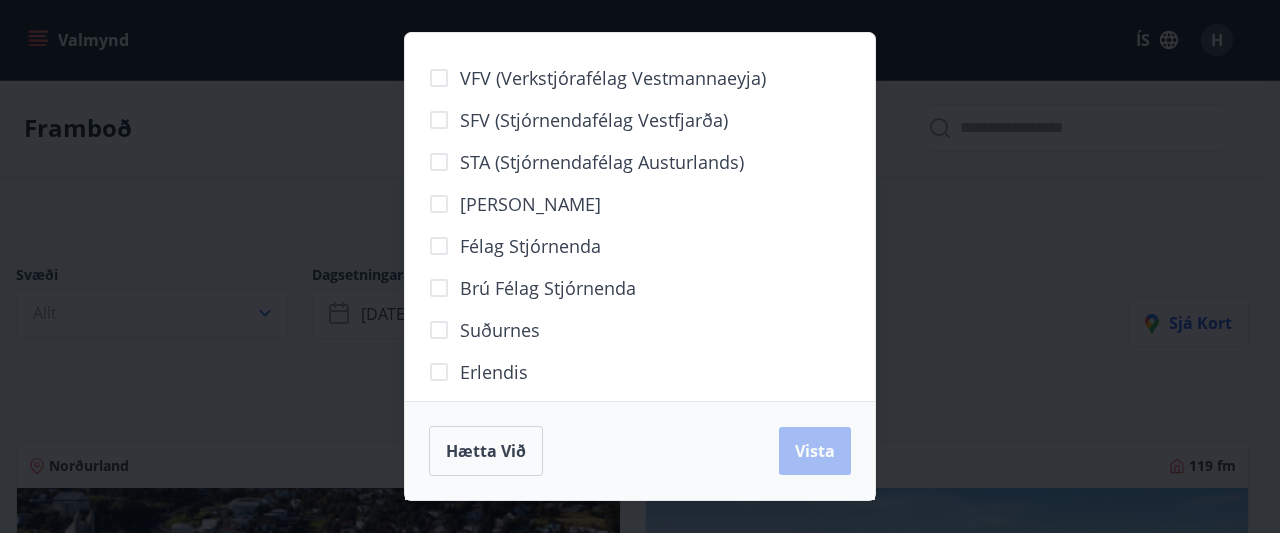 click on "Hætta við Vista" at bounding box center [640, 451] 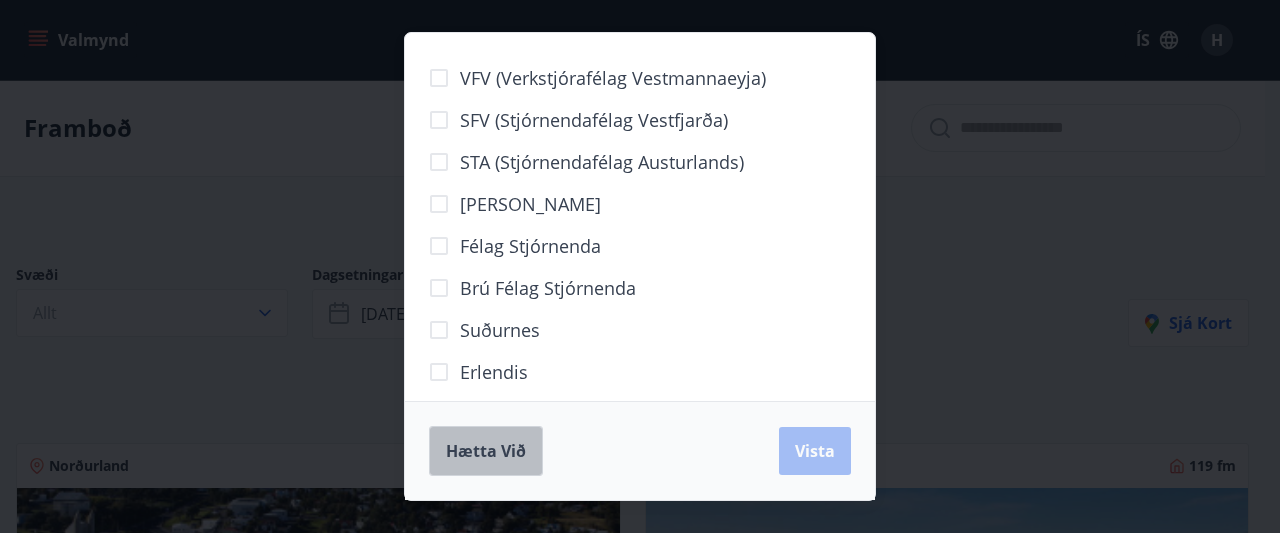 click on "Hætta við" at bounding box center [486, 451] 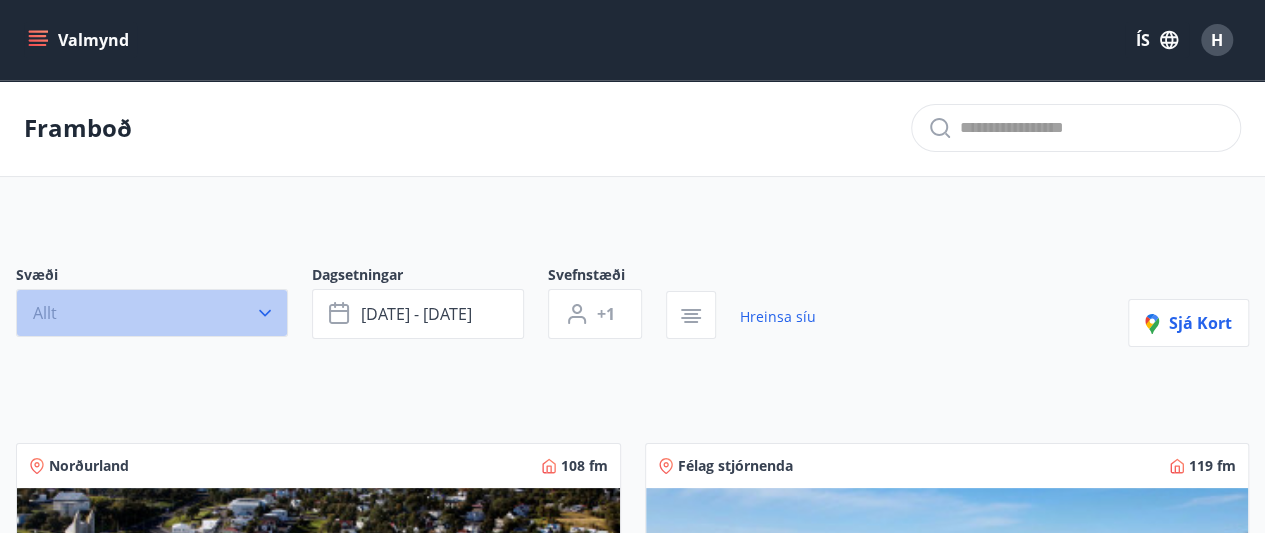 click 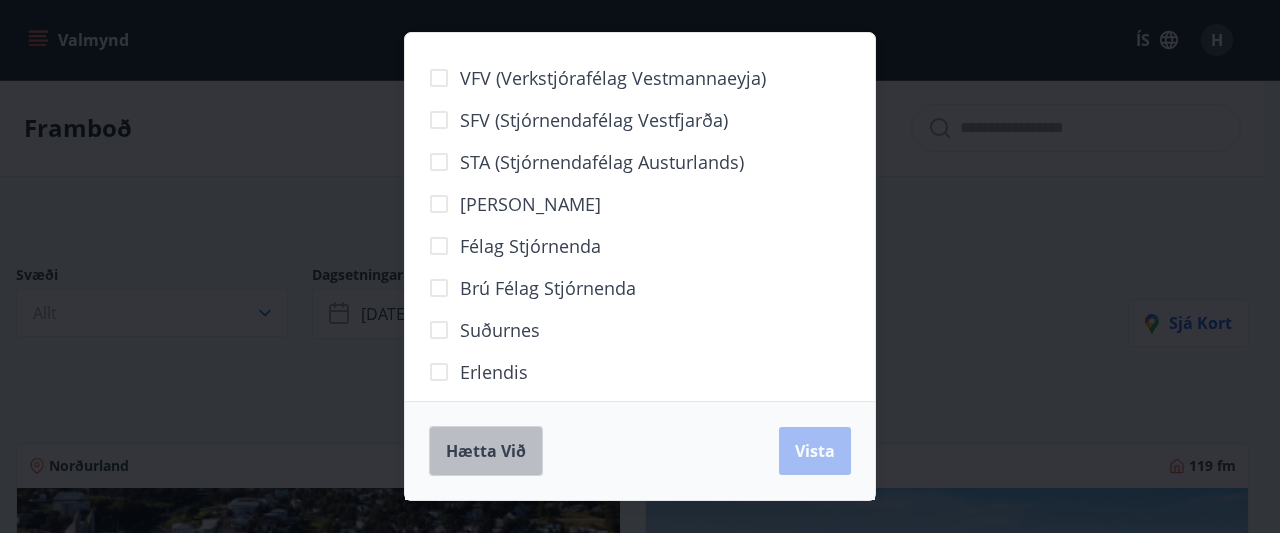 click on "Hætta við" at bounding box center [486, 451] 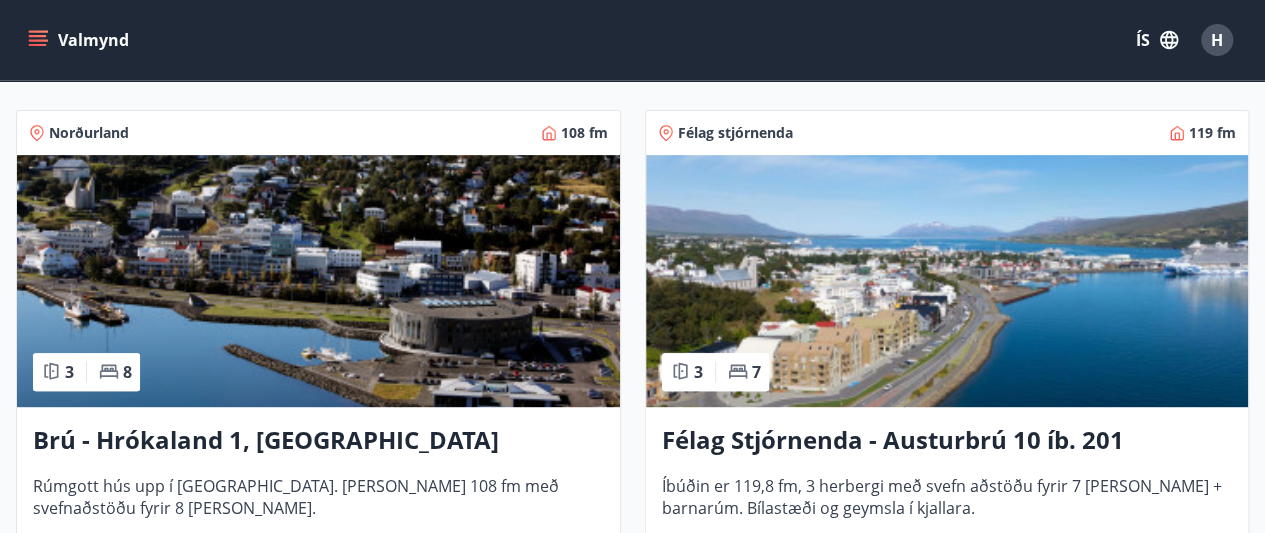 scroll, scrollTop: 400, scrollLeft: 0, axis: vertical 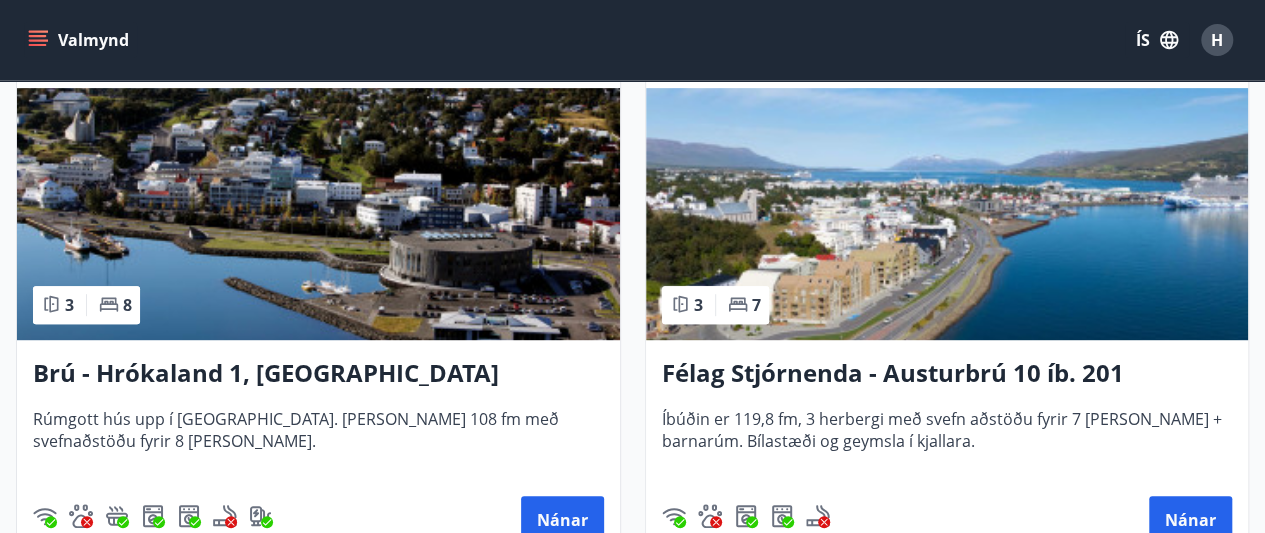 click on "Brú - Hrókaland 1, [GEOGRAPHIC_DATA]" at bounding box center (318, 374) 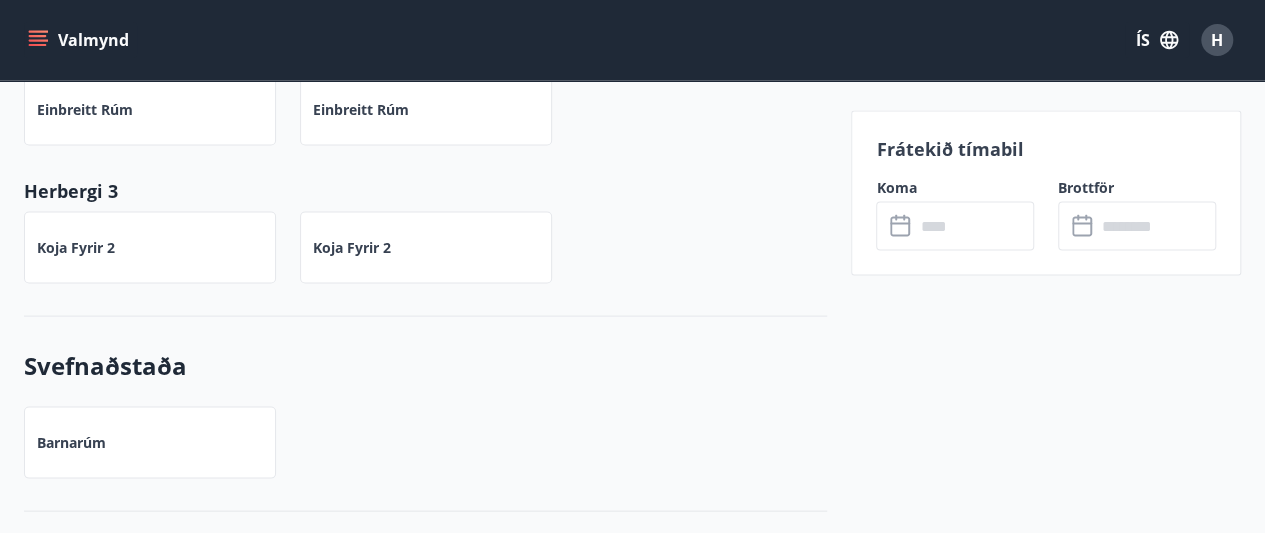 scroll, scrollTop: 1840, scrollLeft: 0, axis: vertical 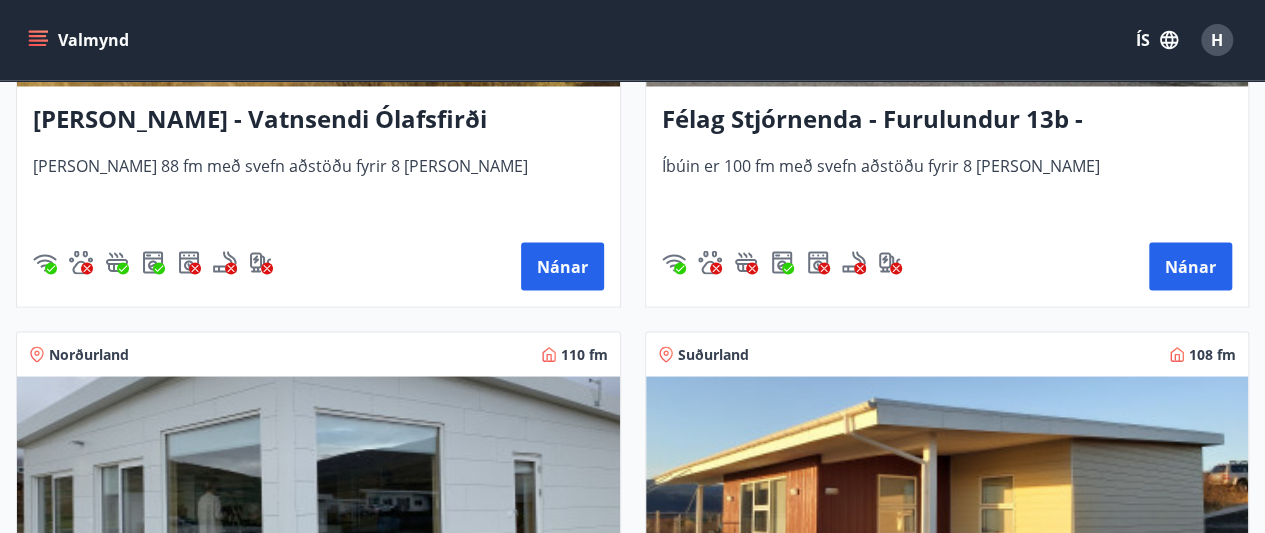 click on "Félag Stjórnenda - Furulundur 13b - [GEOGRAPHIC_DATA]" at bounding box center (947, 120) 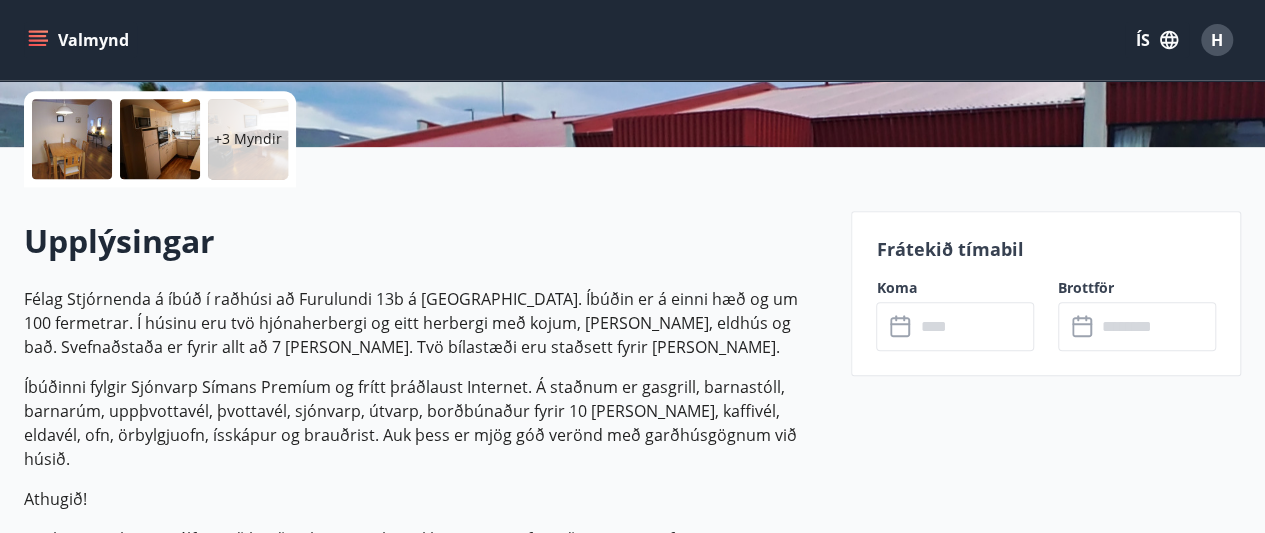 scroll, scrollTop: 520, scrollLeft: 0, axis: vertical 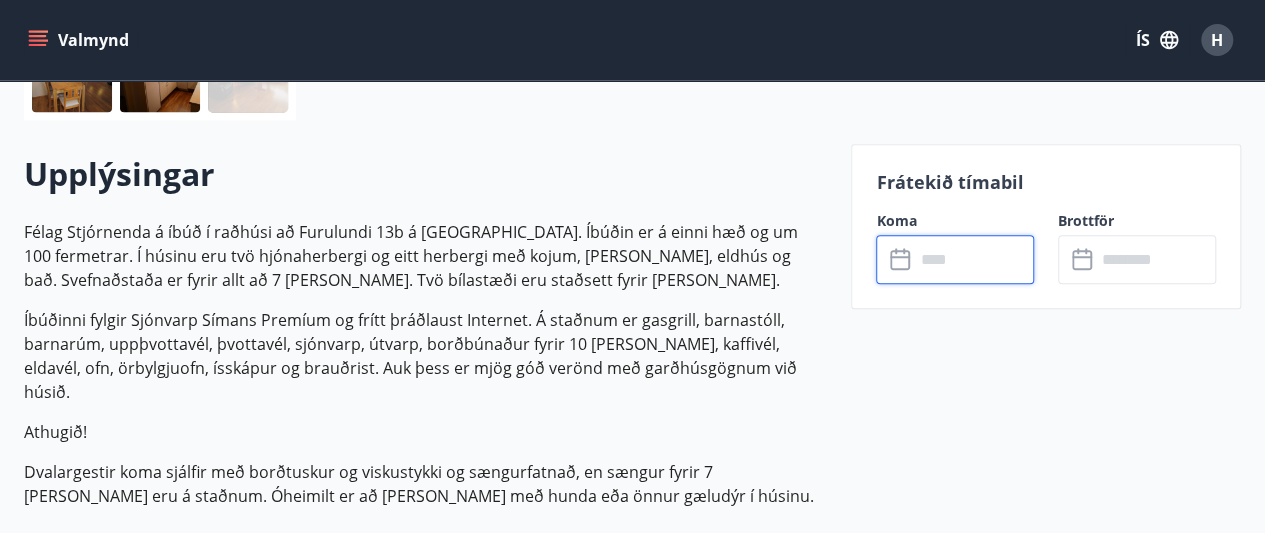 click at bounding box center [974, 259] 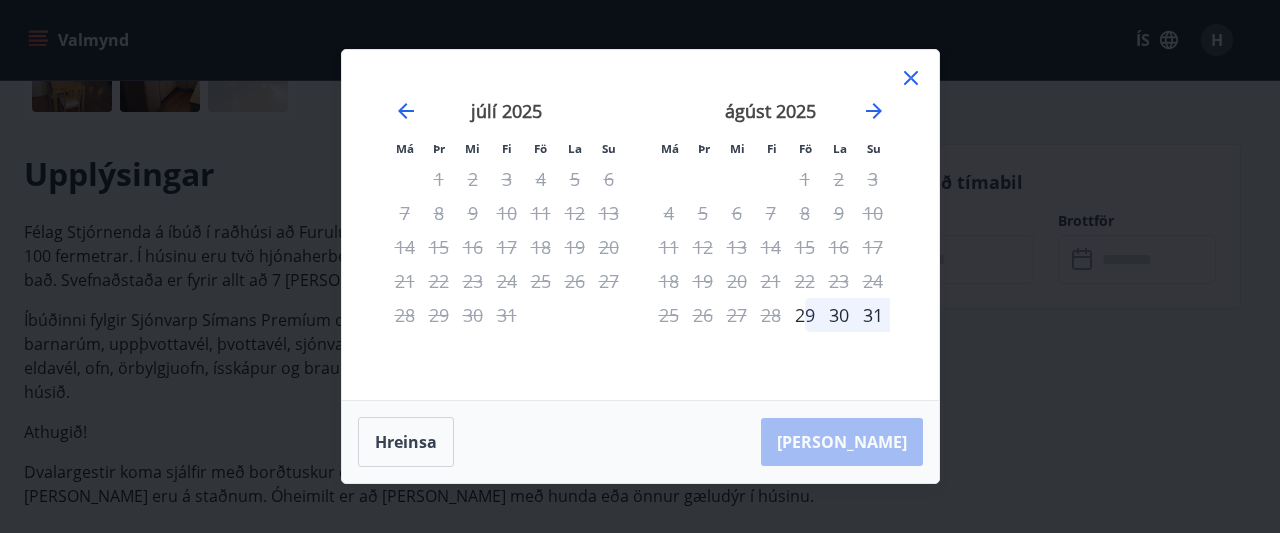 click 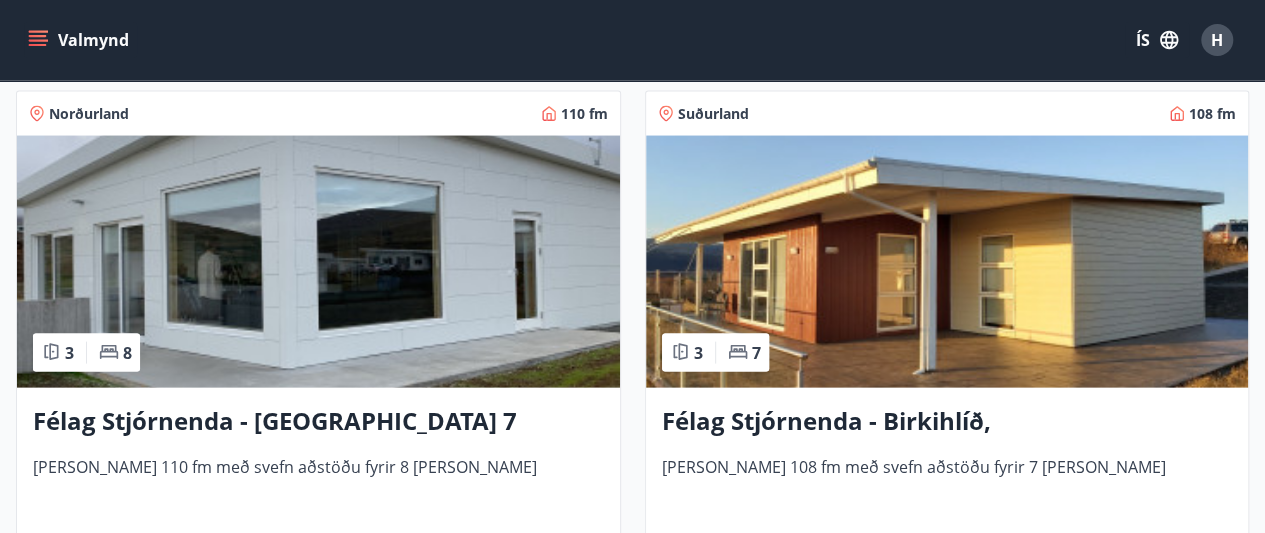scroll, scrollTop: 5812, scrollLeft: 0, axis: vertical 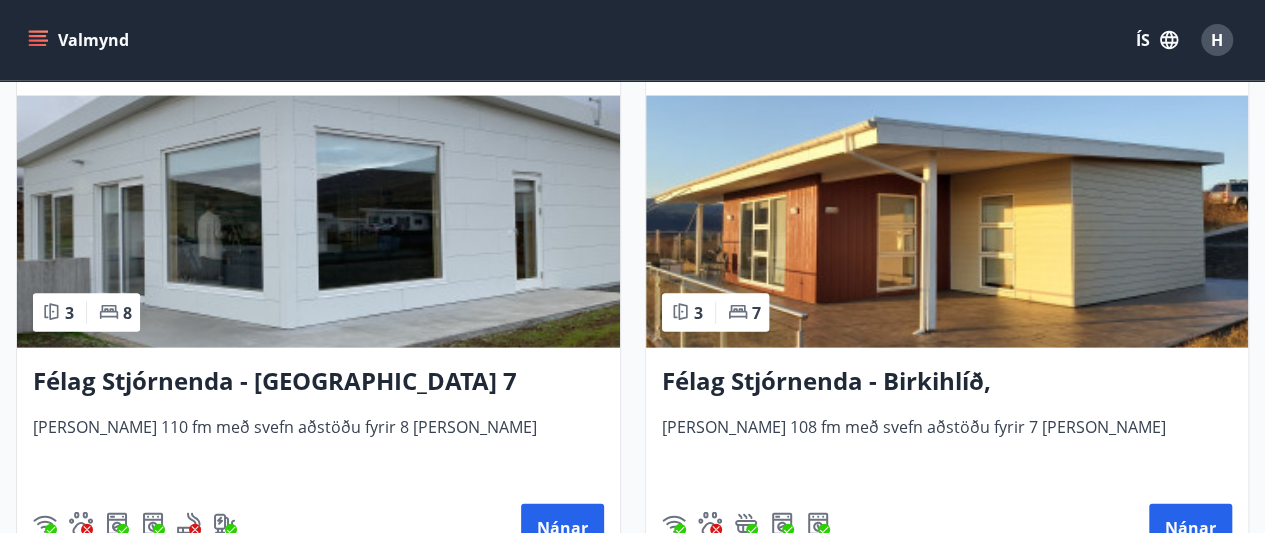 click at bounding box center (318, 222) 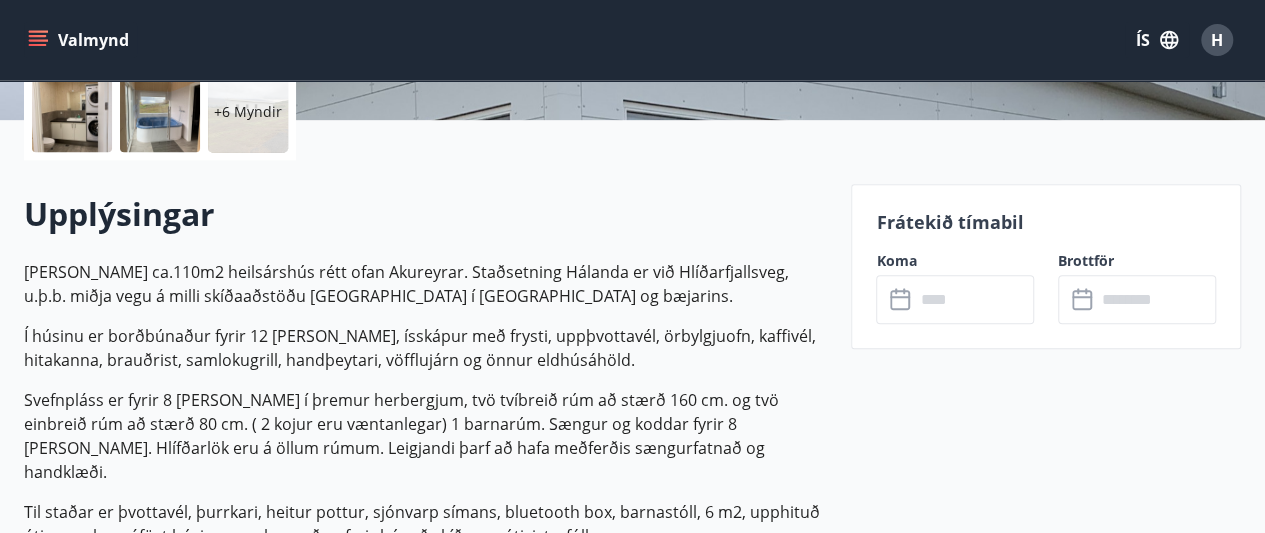 scroll, scrollTop: 520, scrollLeft: 0, axis: vertical 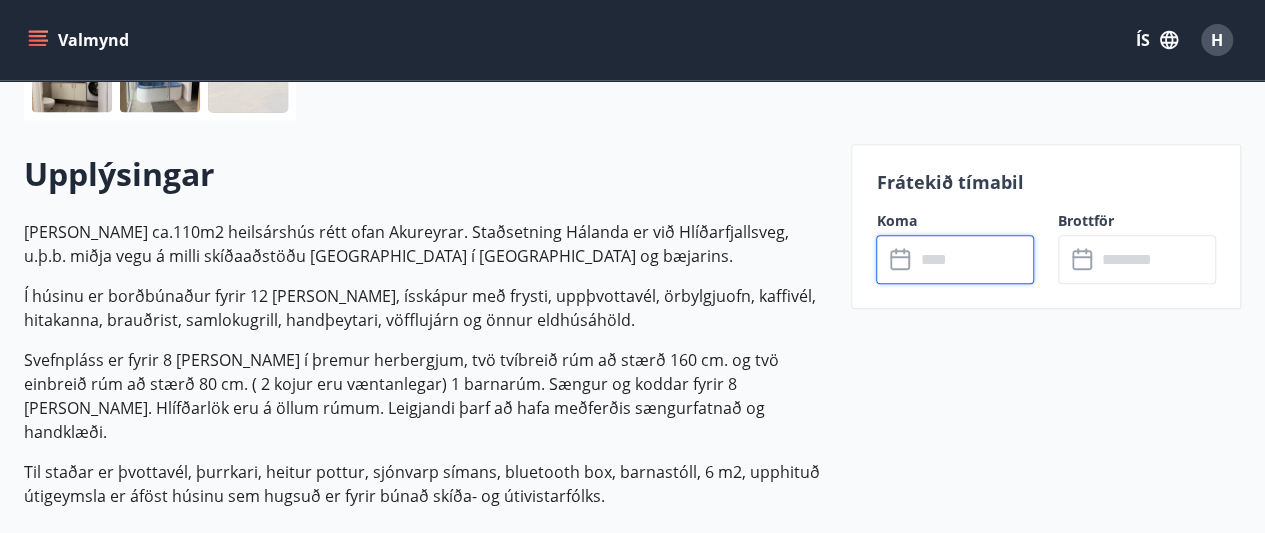 click at bounding box center [974, 259] 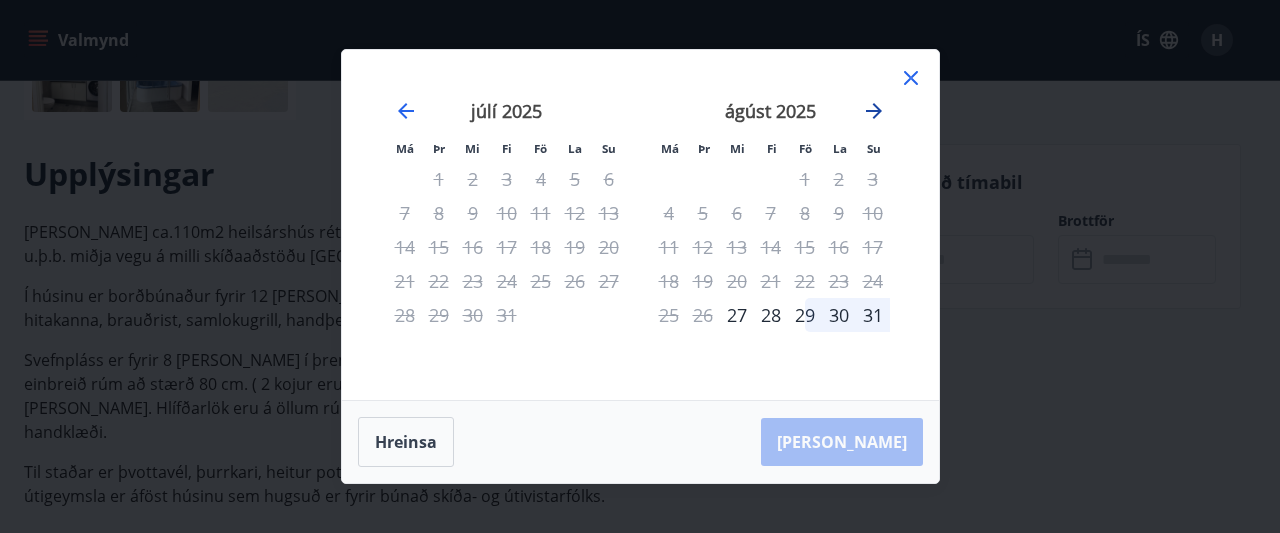 click 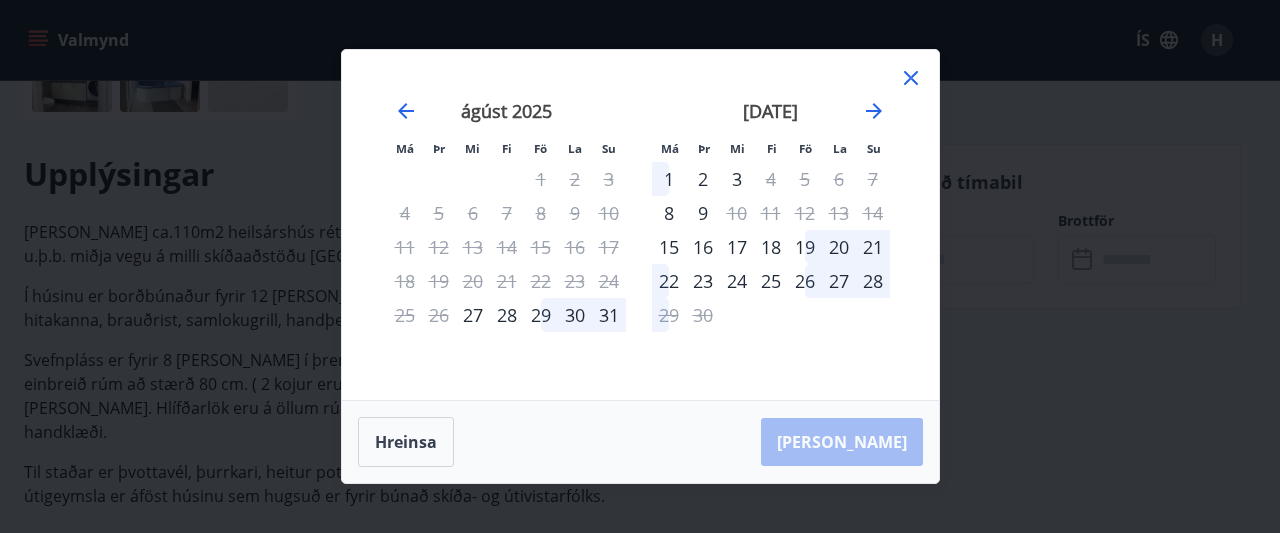 click 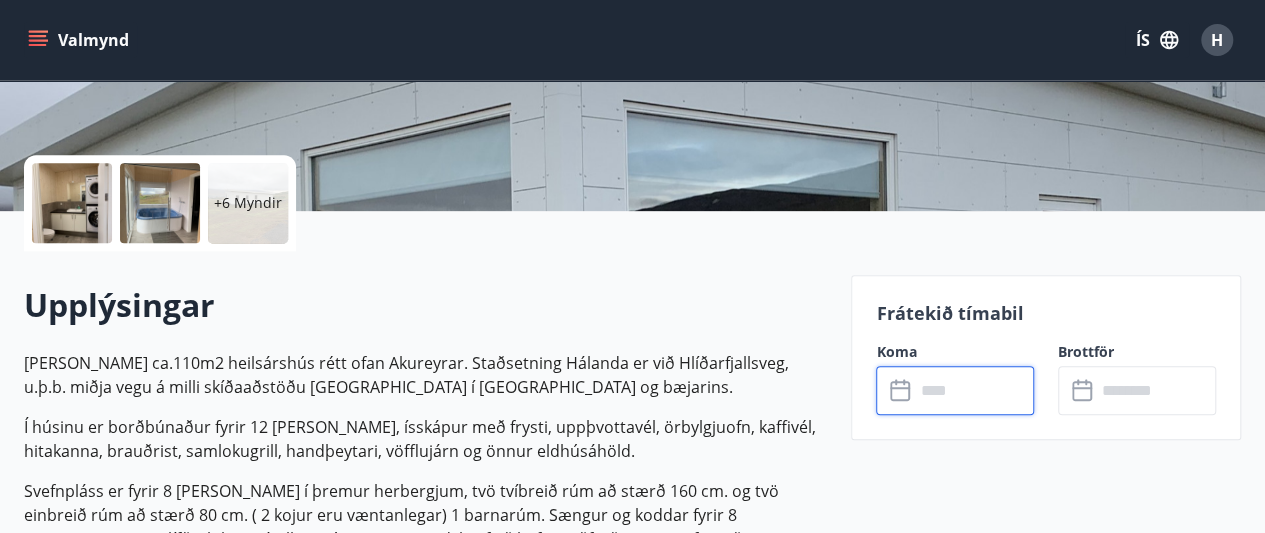 scroll, scrollTop: 360, scrollLeft: 0, axis: vertical 